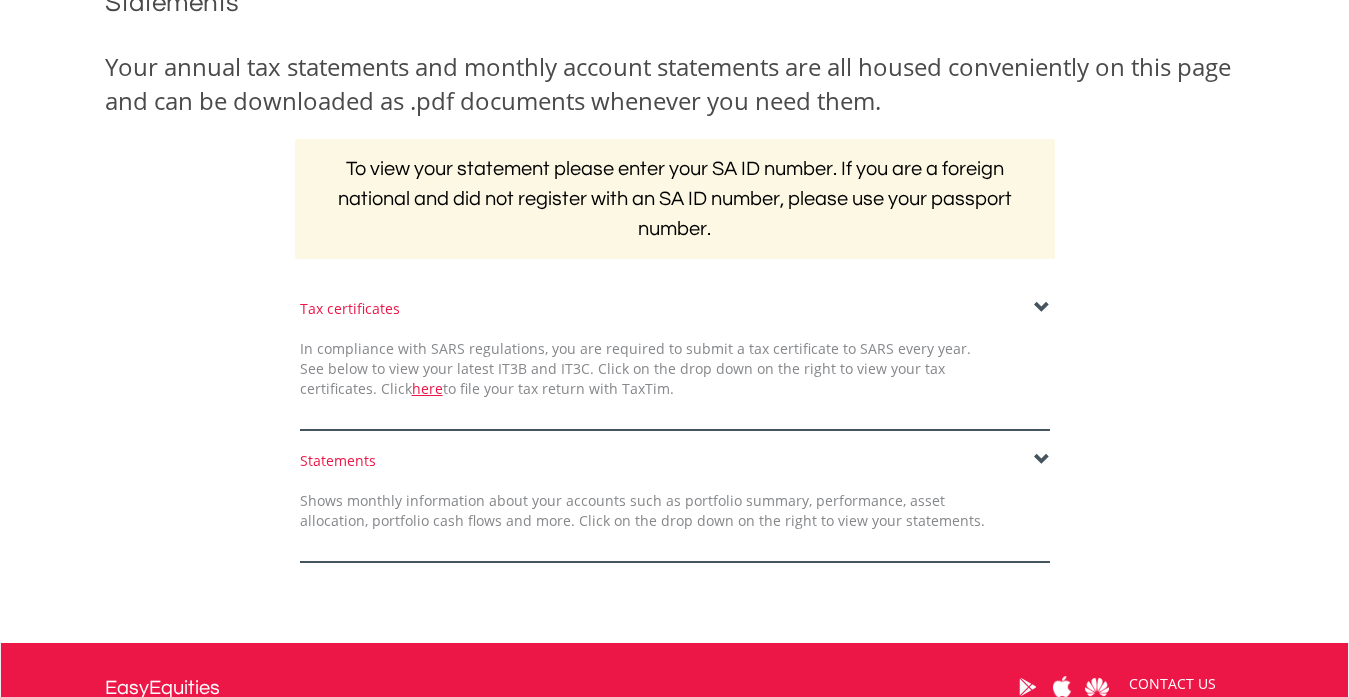 scroll, scrollTop: 300, scrollLeft: 0, axis: vertical 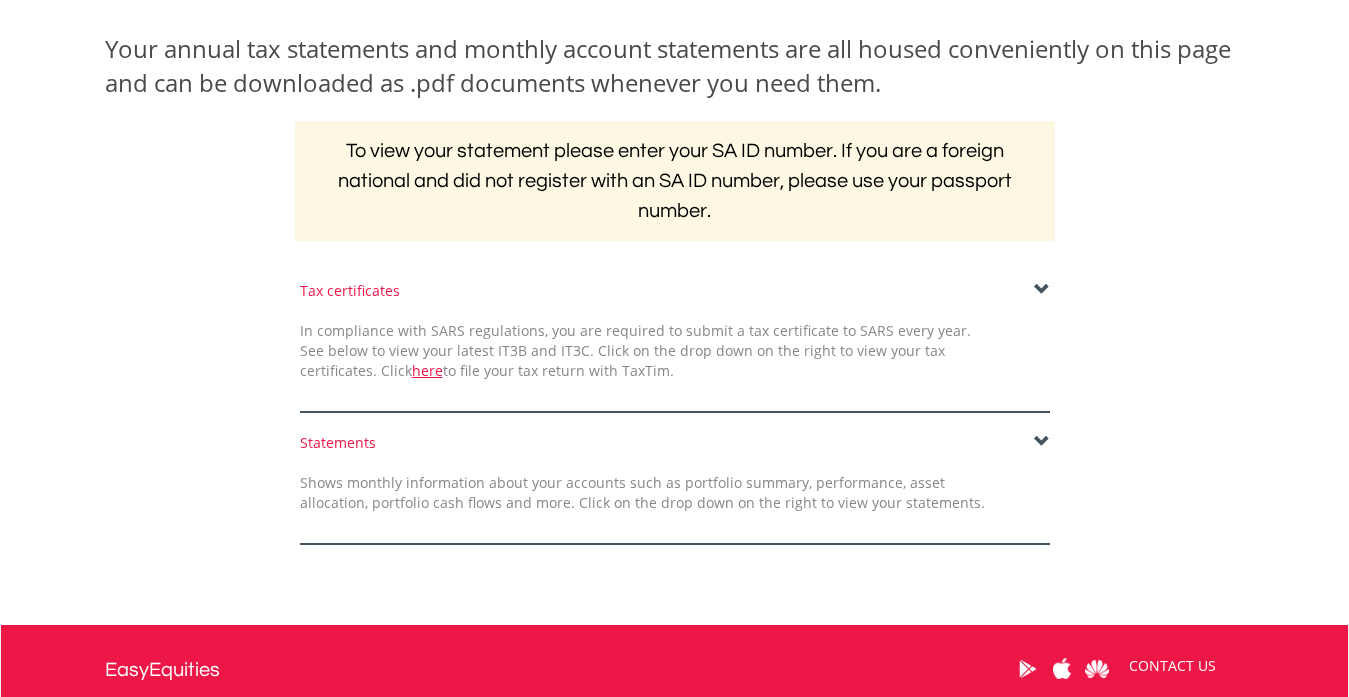 click at bounding box center [1042, 290] 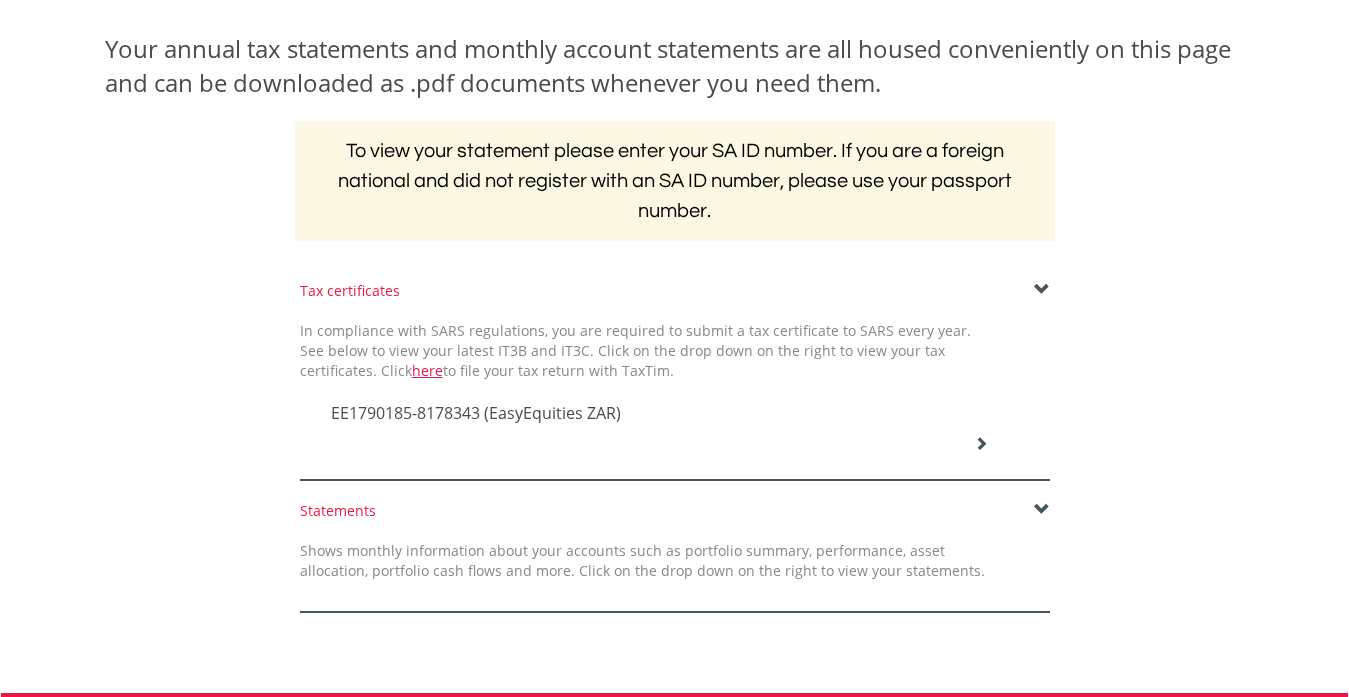 click on "EE1790185-8178343 (EasyEquities ZAR)" at bounding box center (476, 413) 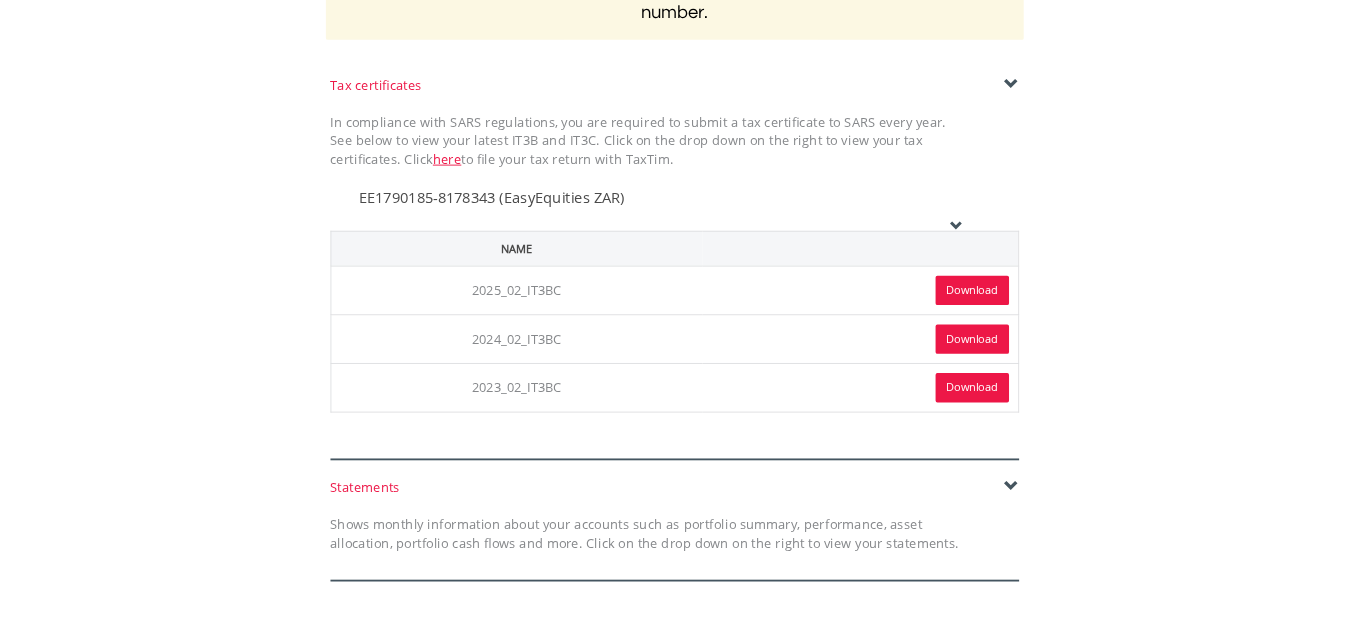 scroll, scrollTop: 500, scrollLeft: 0, axis: vertical 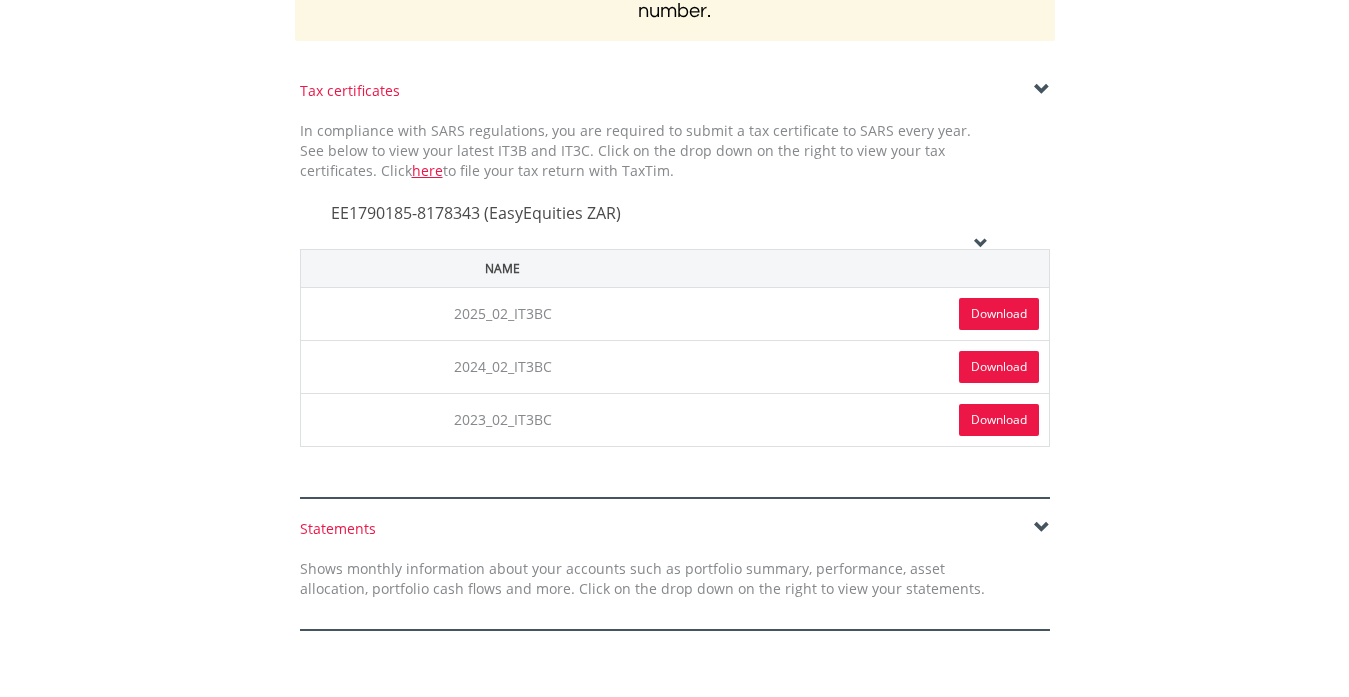 click on "Download" at bounding box center (999, 314) 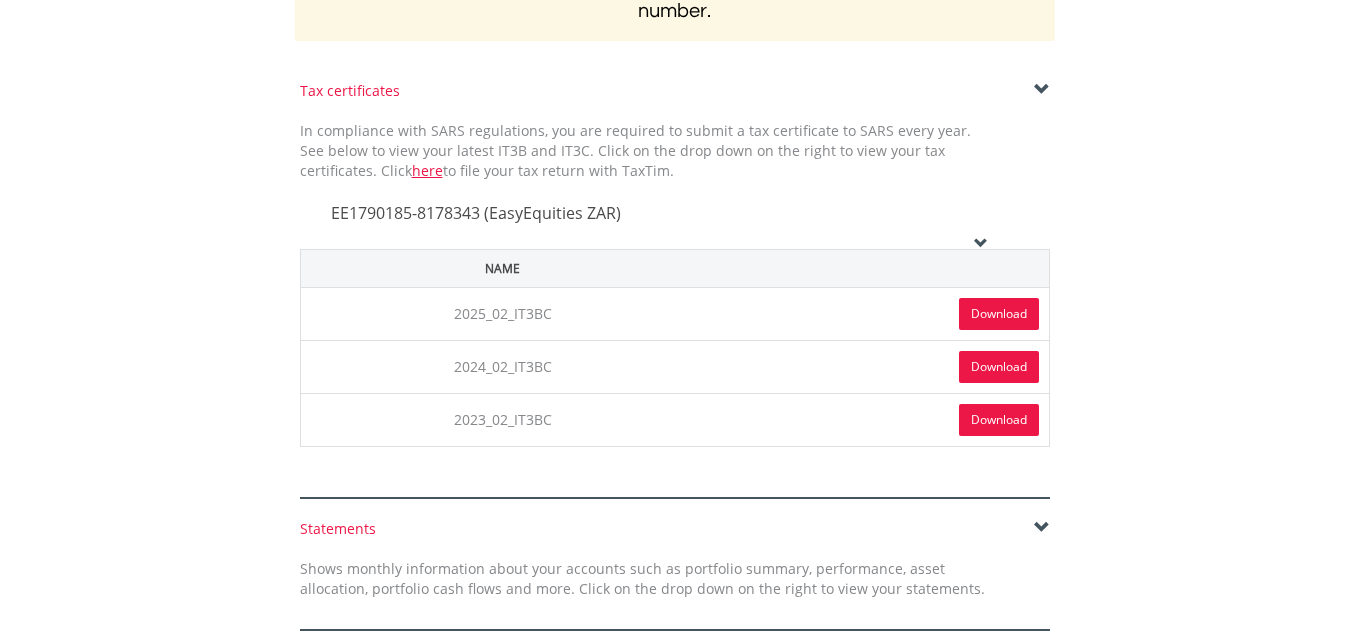 click at bounding box center (1042, 528) 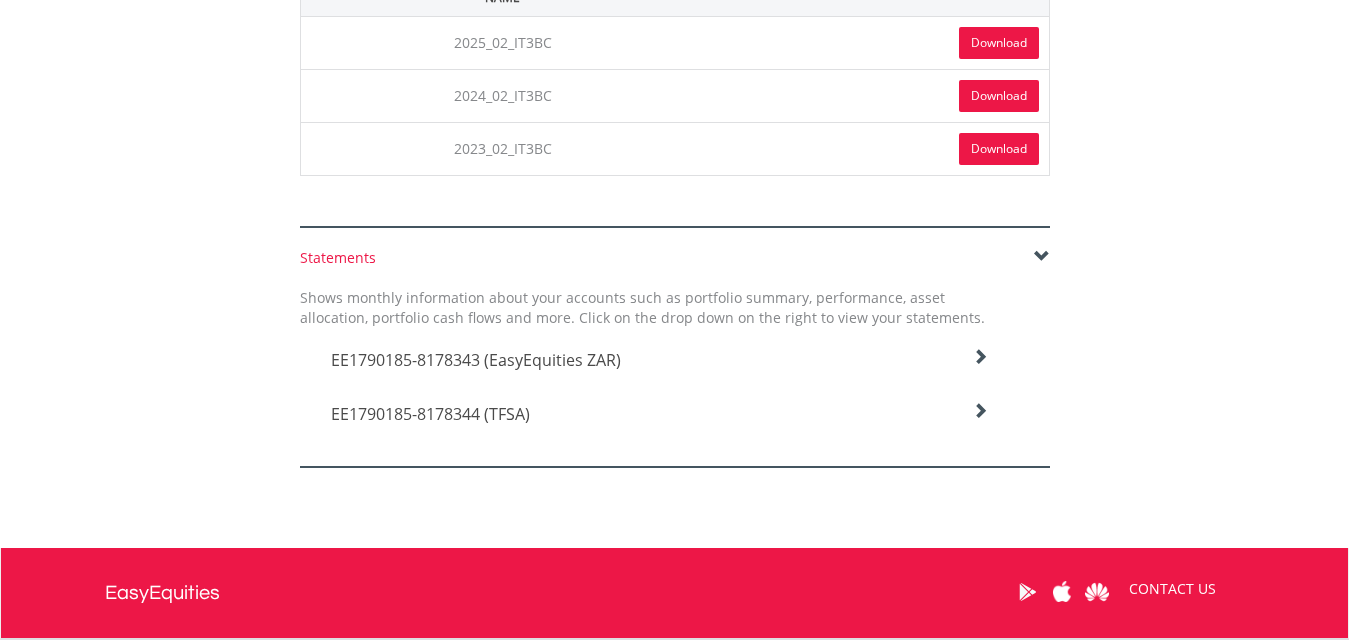 scroll, scrollTop: 900, scrollLeft: 0, axis: vertical 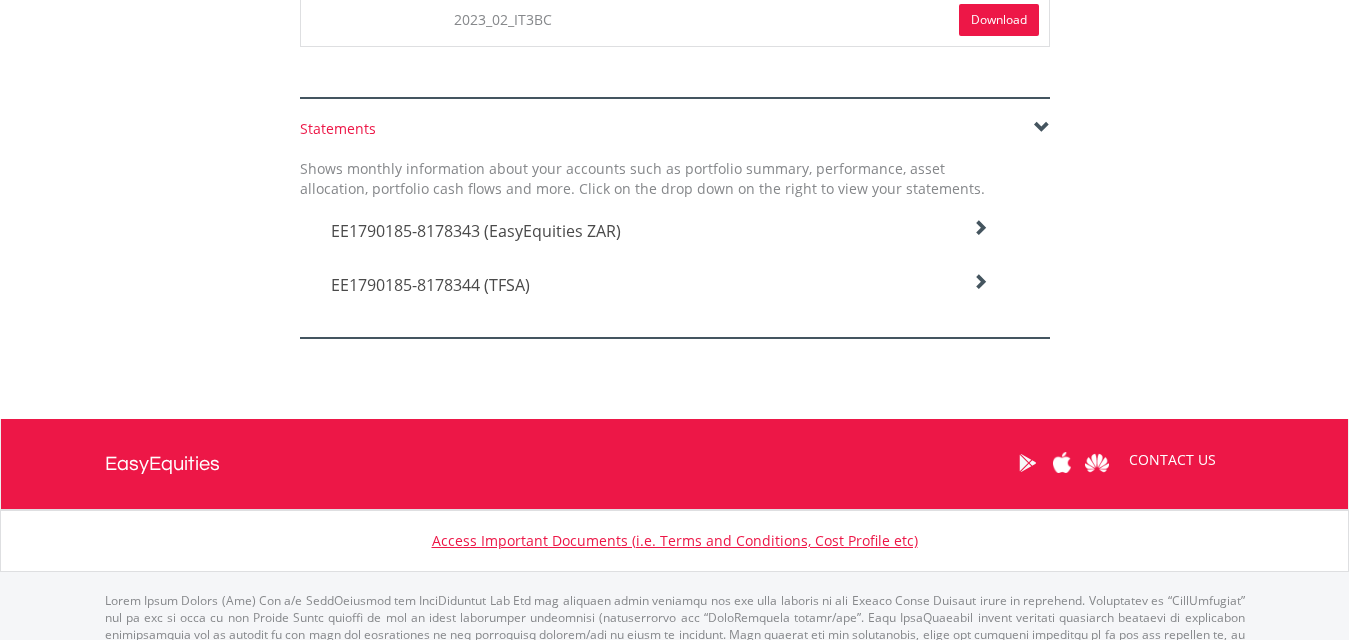 click on "EE1790185-8178343 (EasyEquities ZAR)" at bounding box center [476, 231] 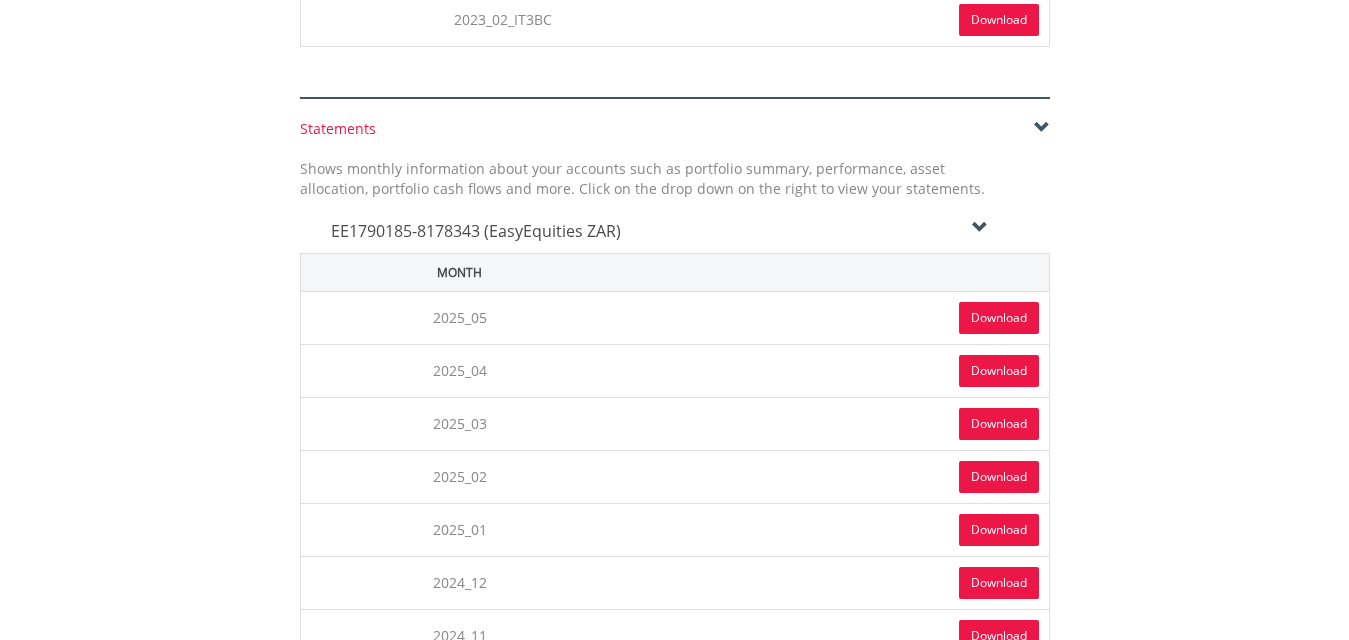 click on "Download" at bounding box center [999, 318] 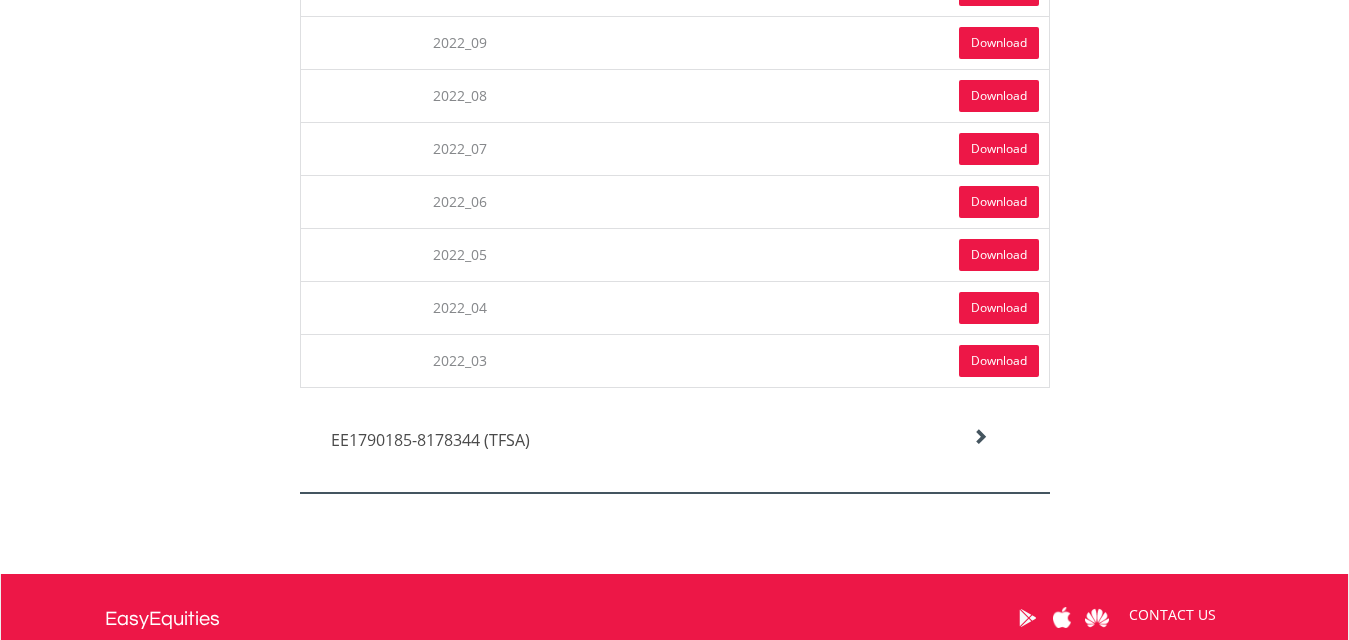 scroll, scrollTop: 3093, scrollLeft: 0, axis: vertical 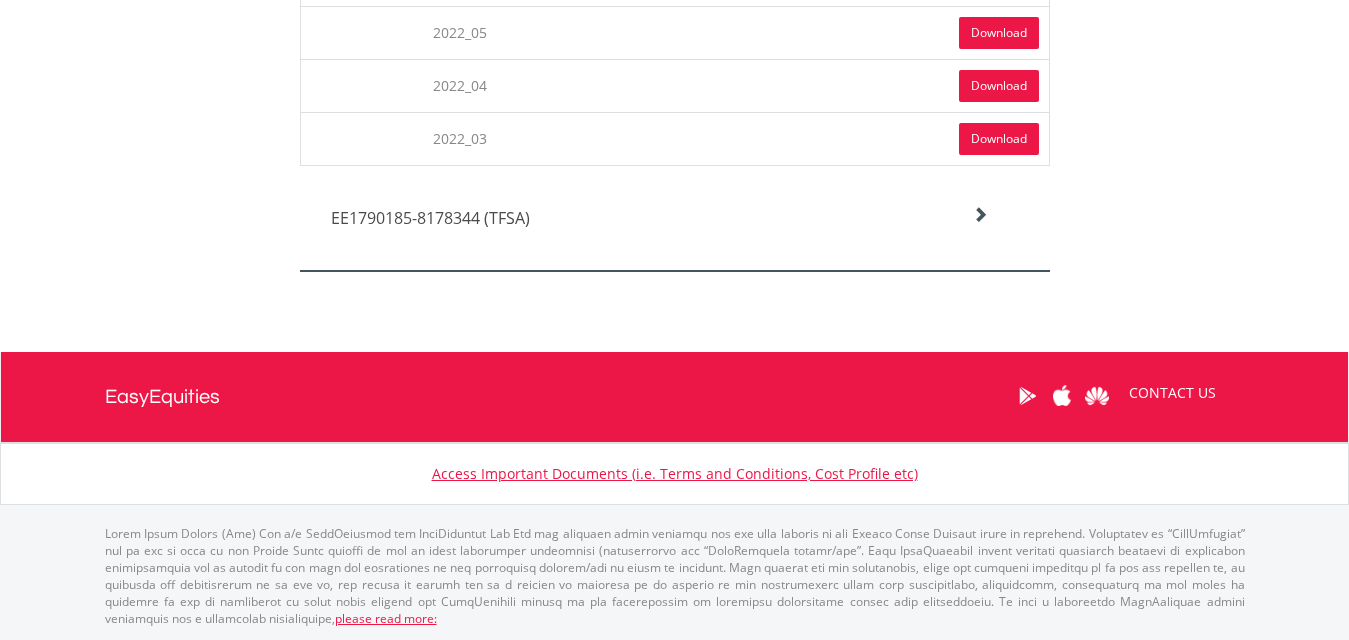 click at bounding box center [980, 215] 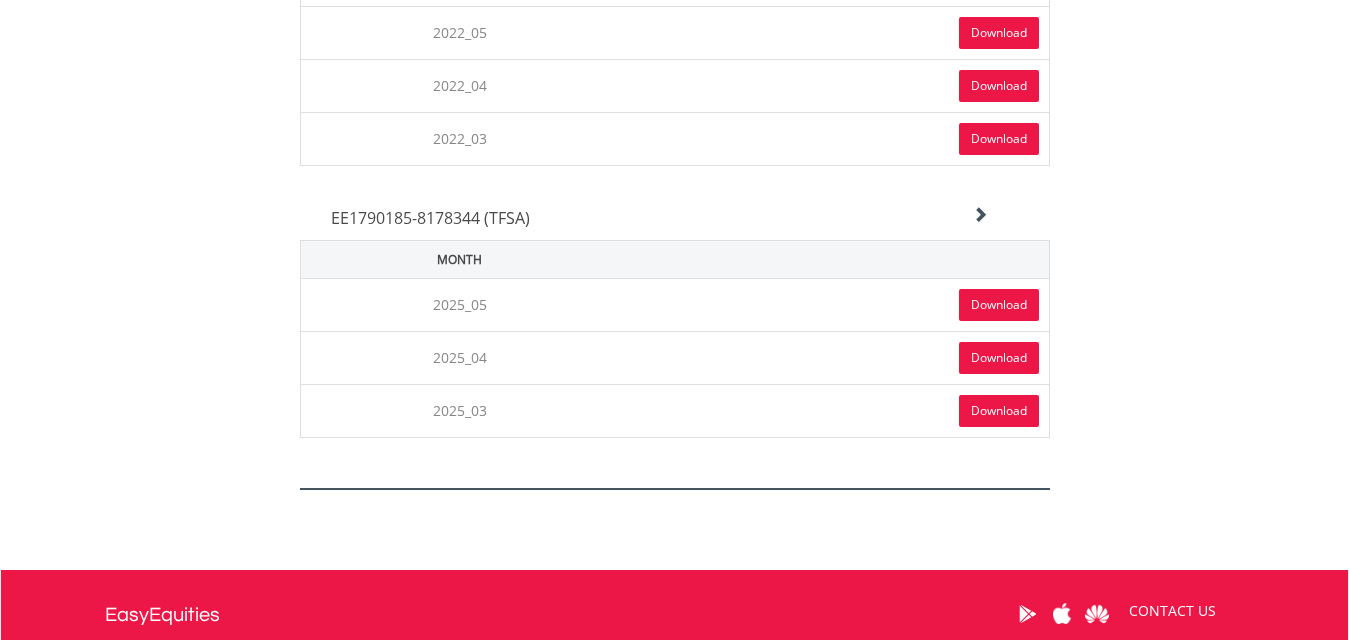 click on "Download" at bounding box center [999, 305] 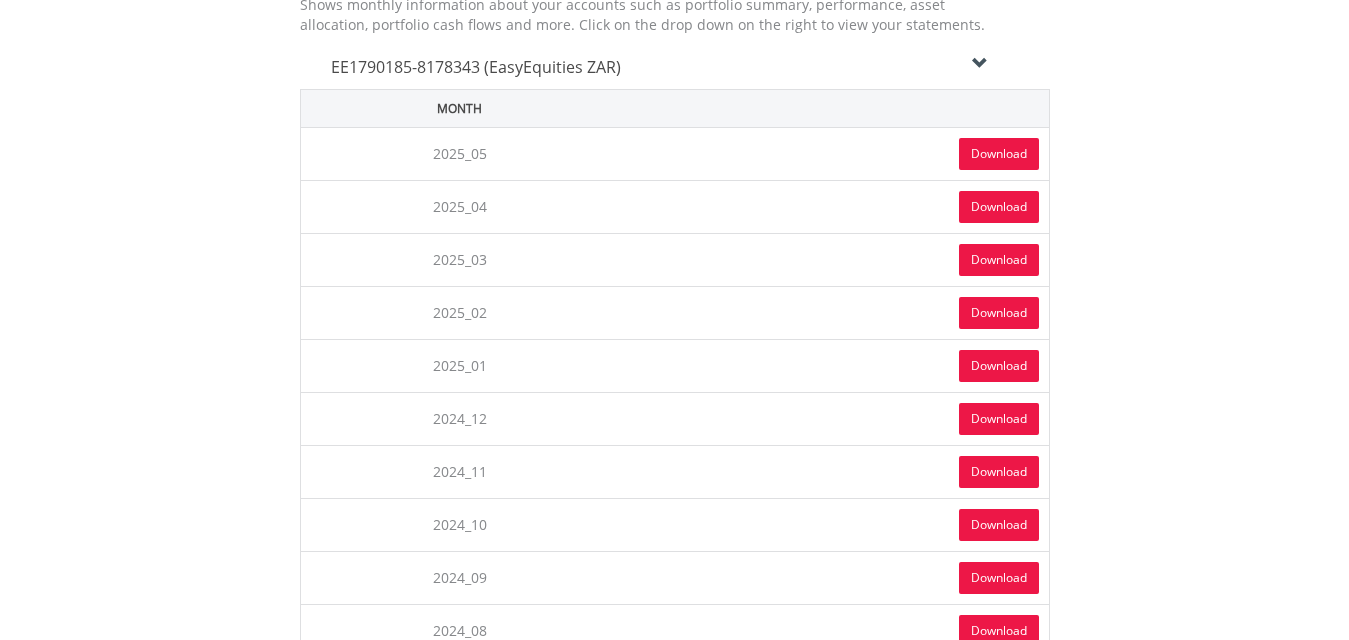 scroll, scrollTop: 993, scrollLeft: 0, axis: vertical 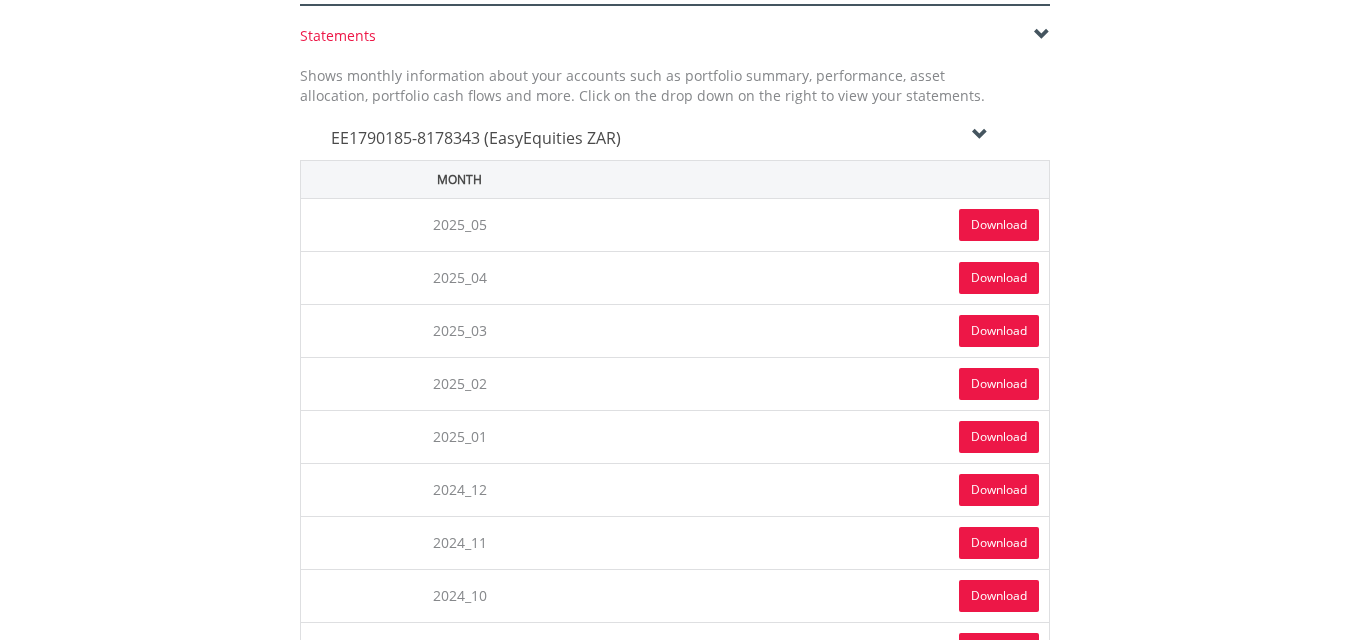 click on "Download" at bounding box center (999, 278) 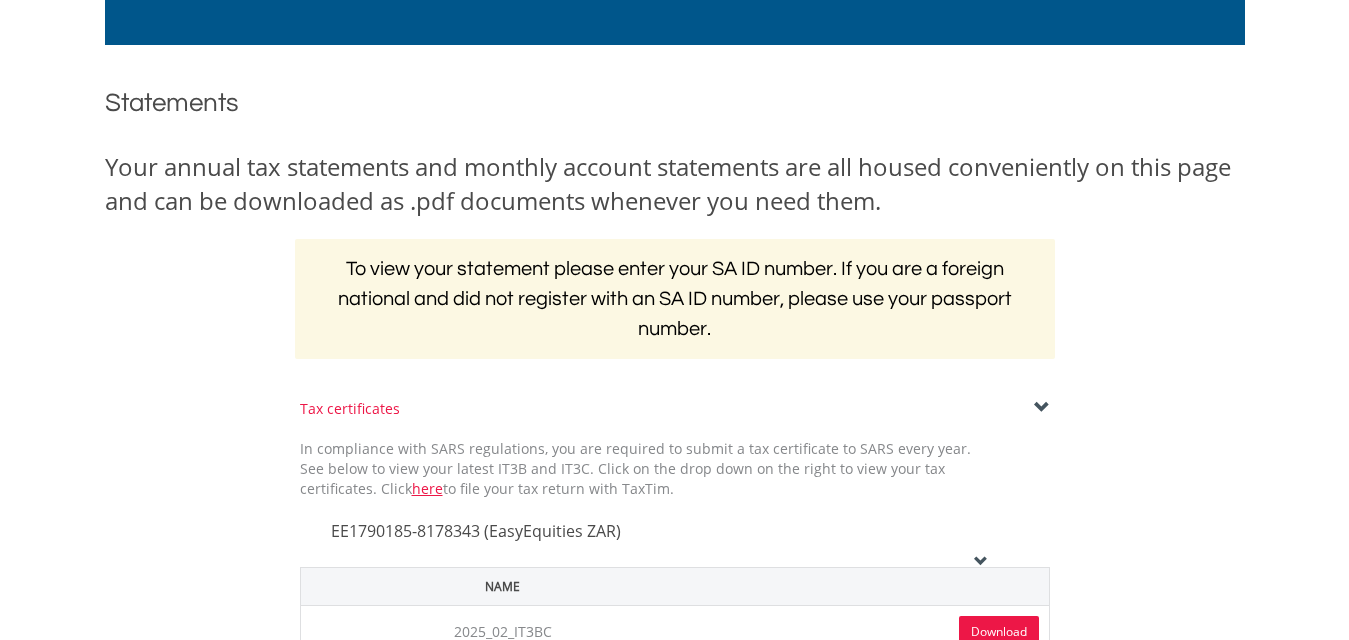 scroll, scrollTop: 0, scrollLeft: 0, axis: both 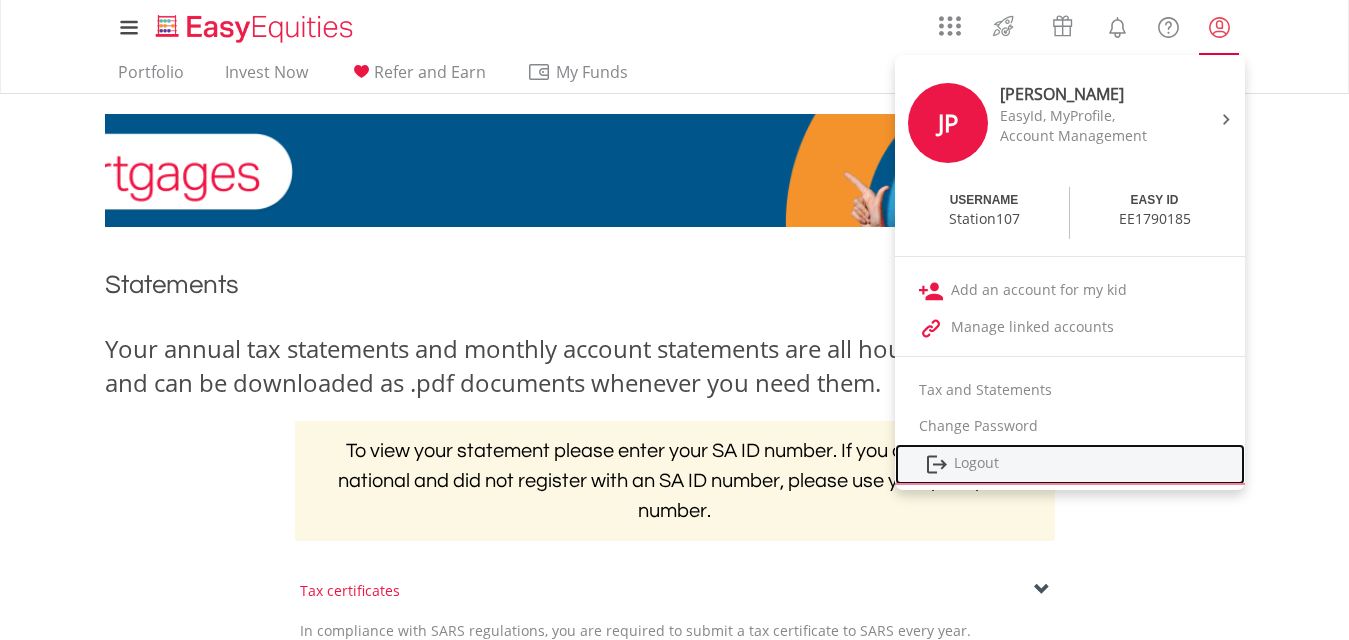 click on "Logout" at bounding box center (1070, 464) 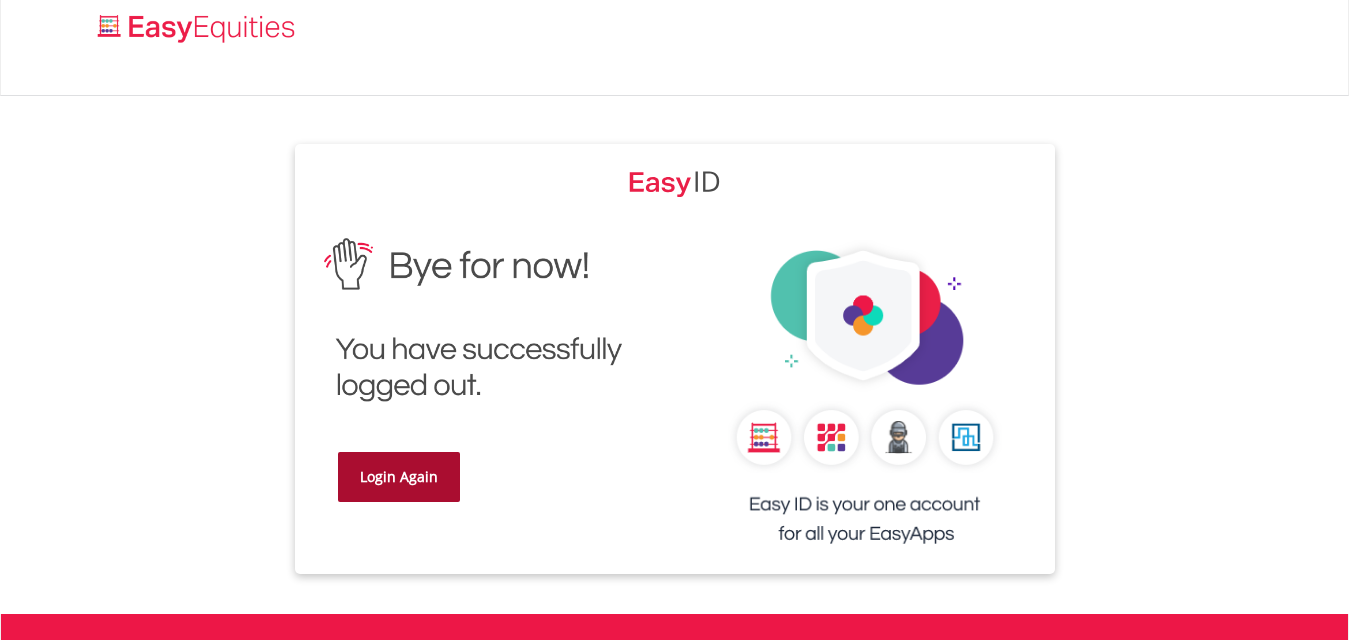 scroll, scrollTop: 0, scrollLeft: 0, axis: both 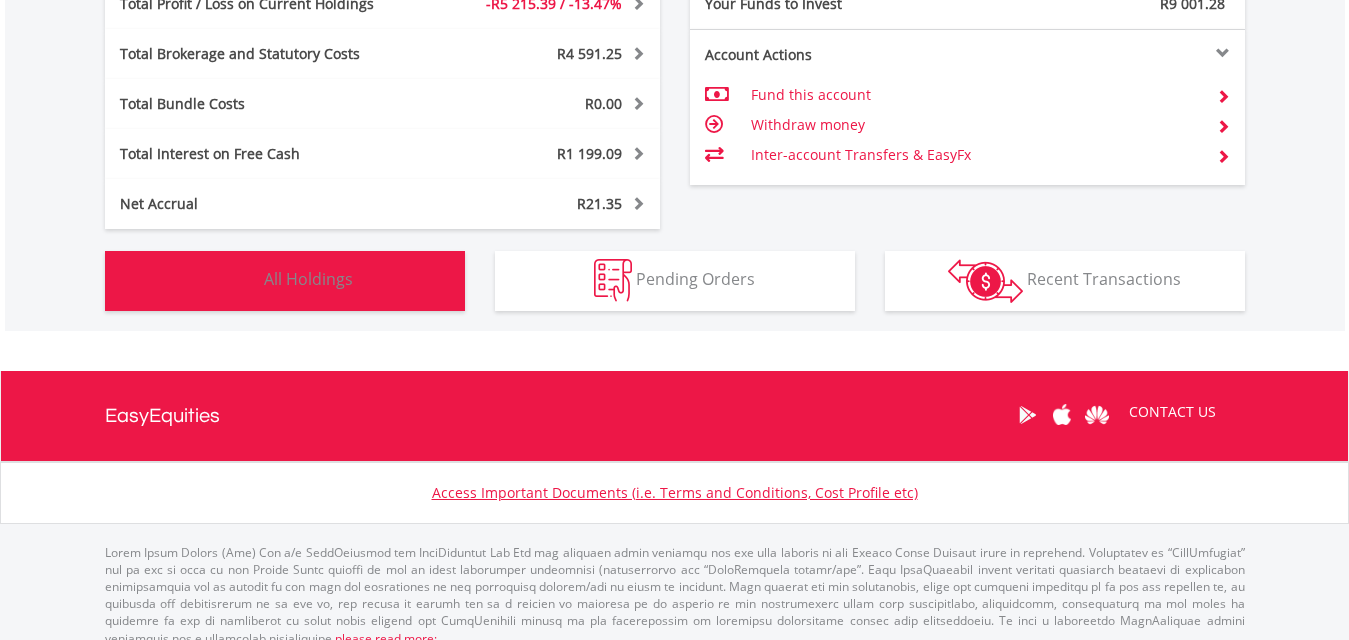click on "All Holdings" at bounding box center (308, 279) 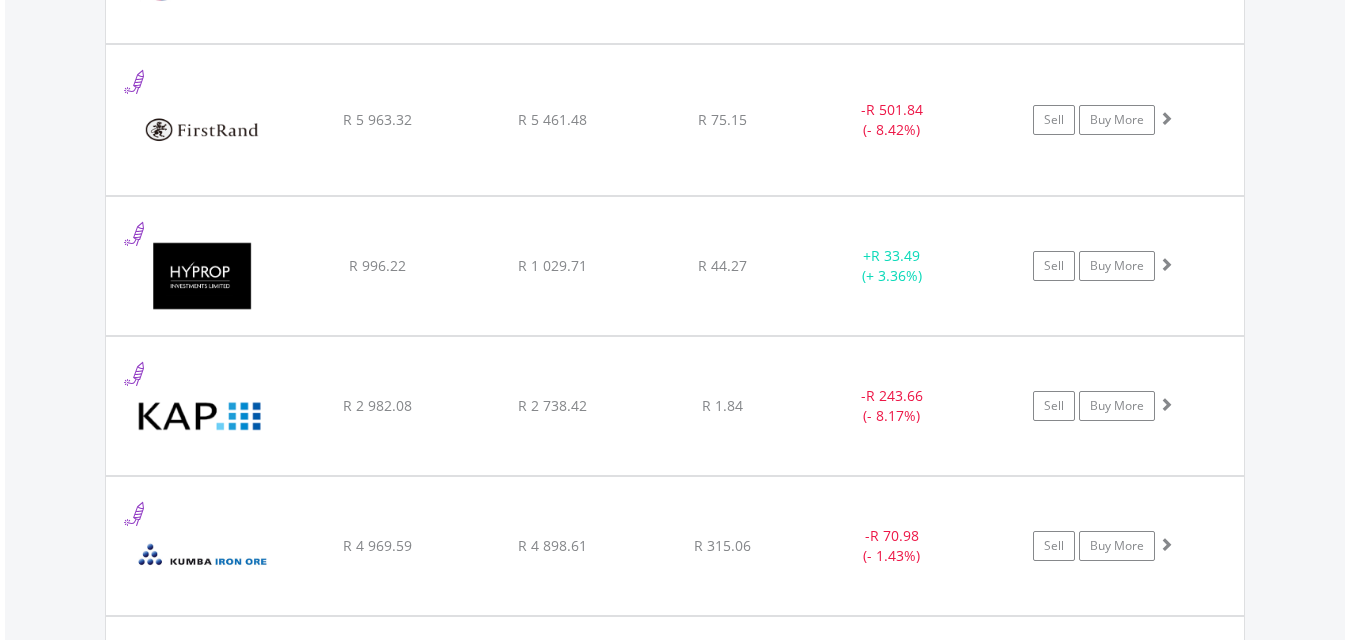 scroll, scrollTop: 2082, scrollLeft: 0, axis: vertical 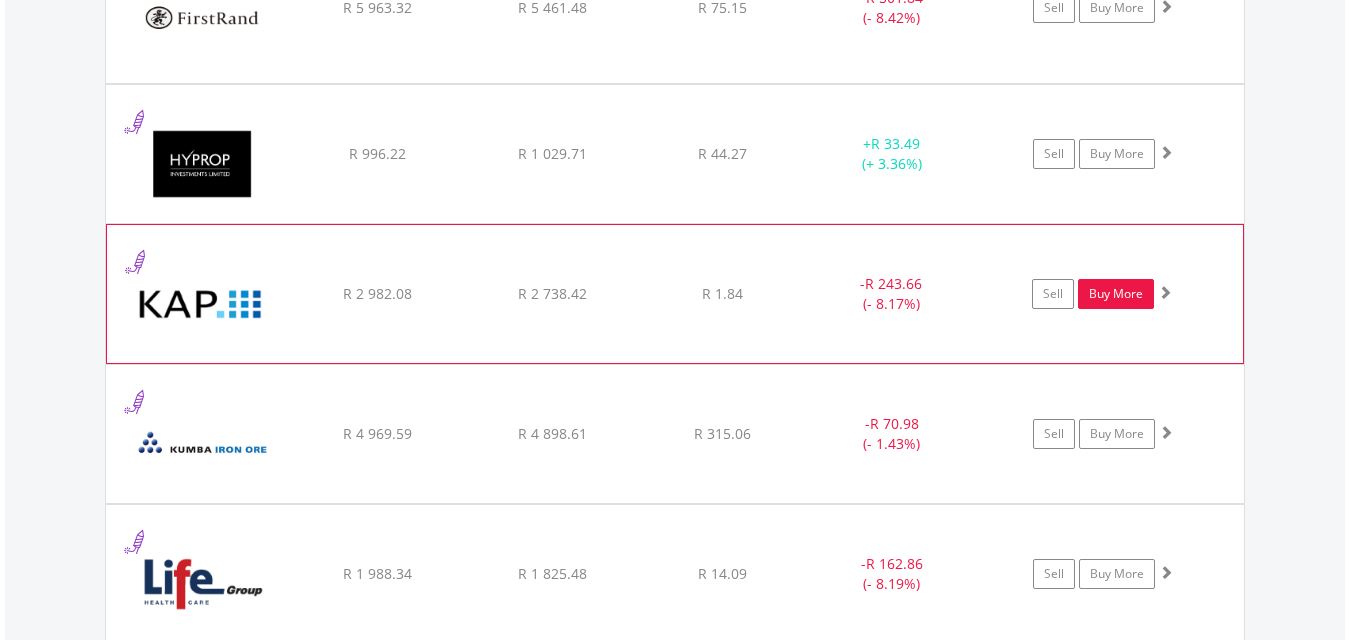 click on "Buy More" at bounding box center [1116, 294] 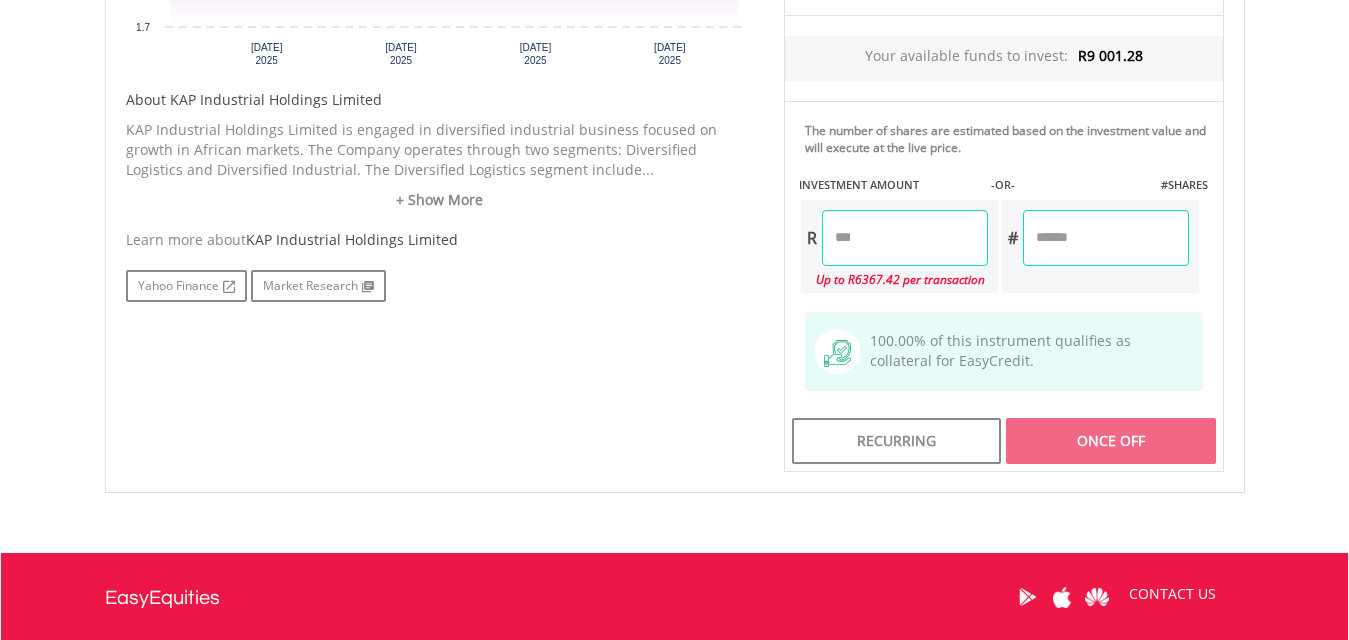 scroll, scrollTop: 900, scrollLeft: 0, axis: vertical 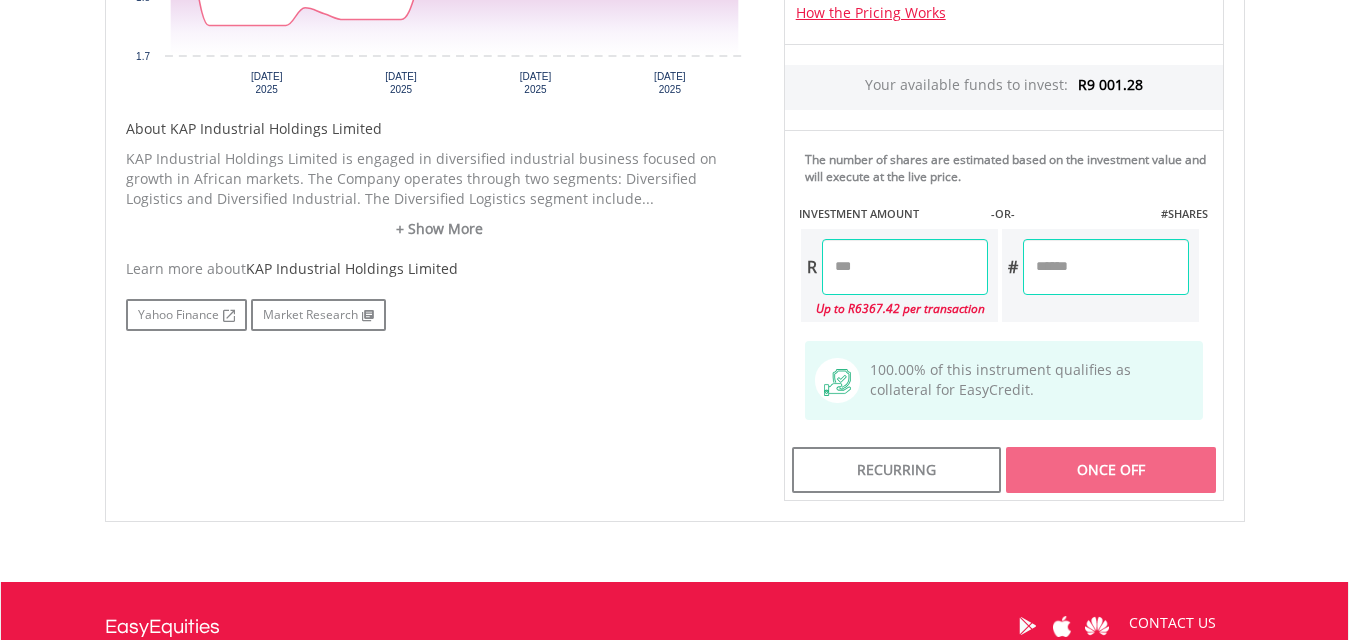 click at bounding box center [905, 267] 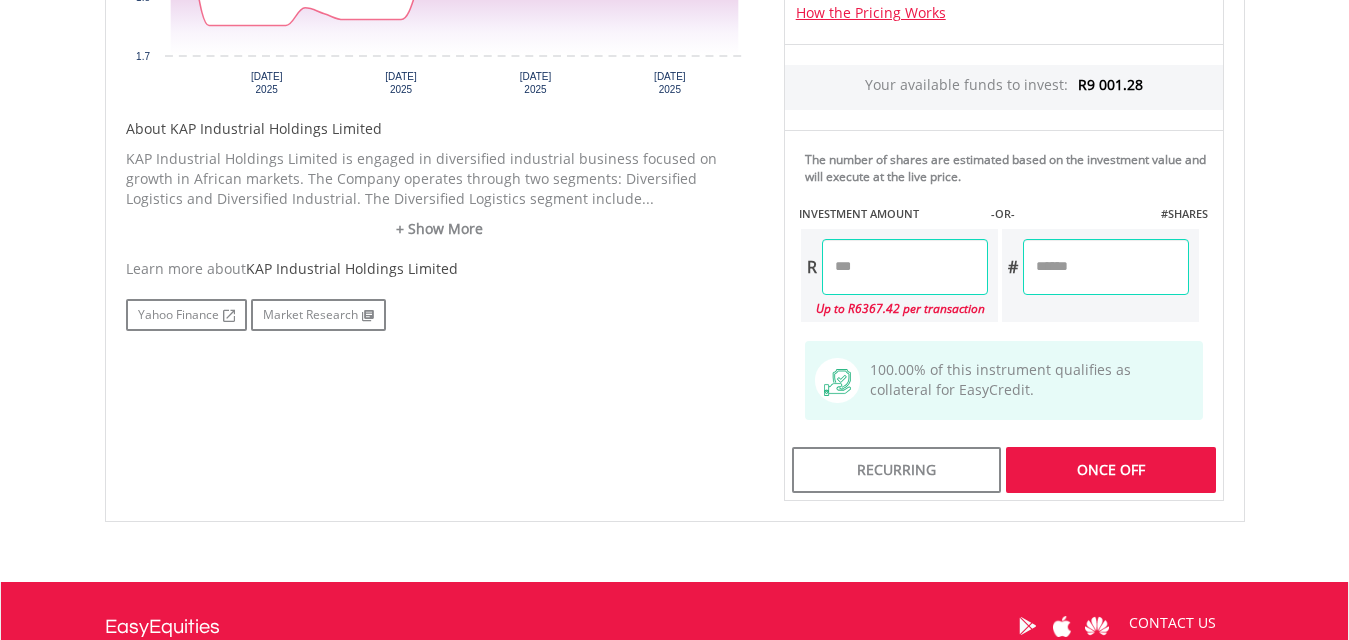 click on "No chart available.
1 MO CHANGE
-10.14%
DAILY CHANGE
0.00%
1M
3M
6M
1Y
MAX
Chart 16 Jun 2" at bounding box center [675, 121] 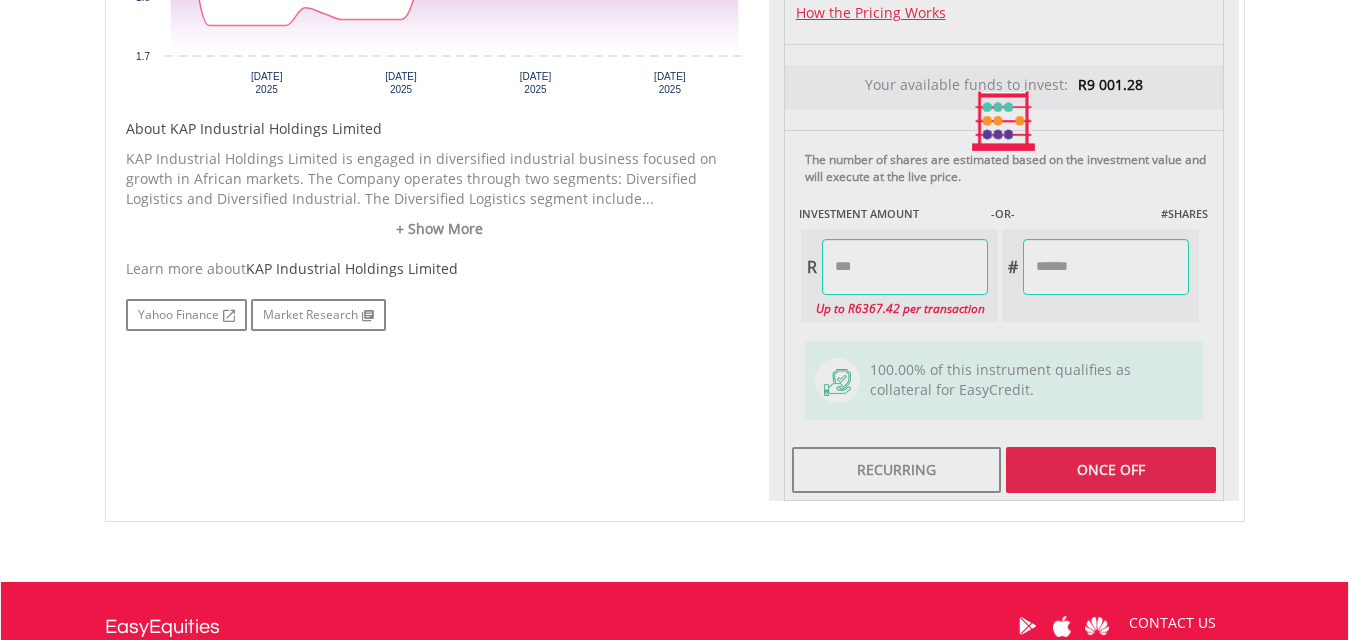 type on "*******" 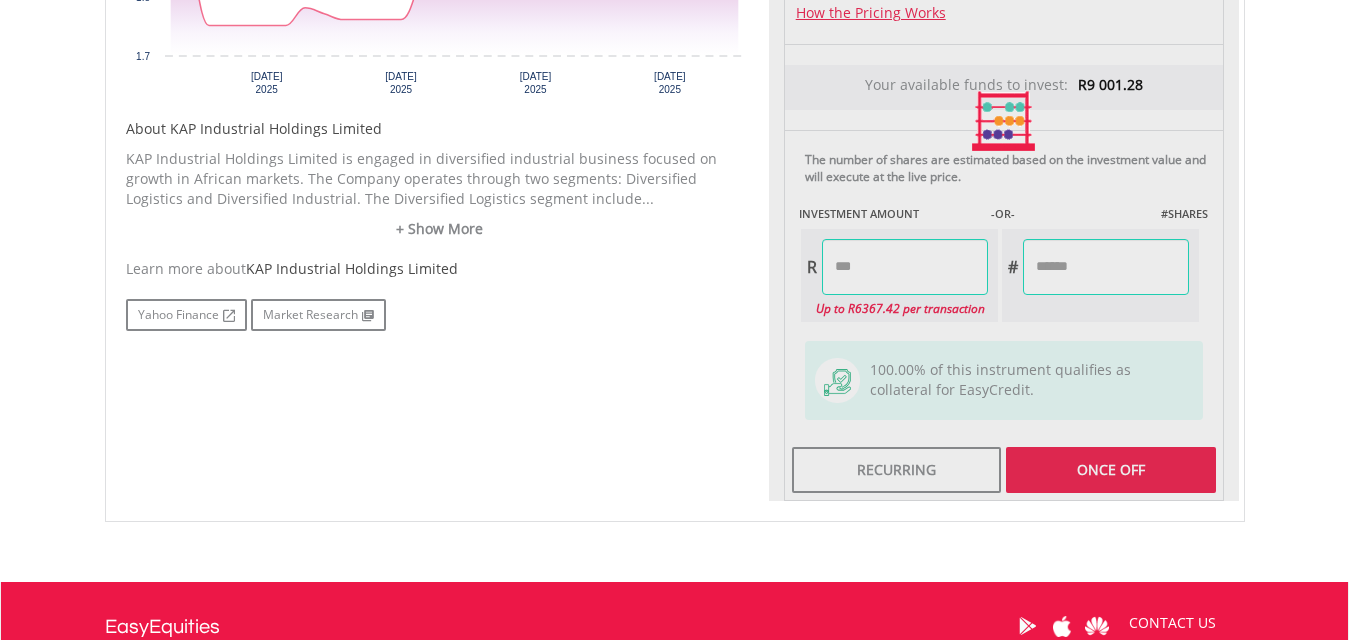 type on "********" 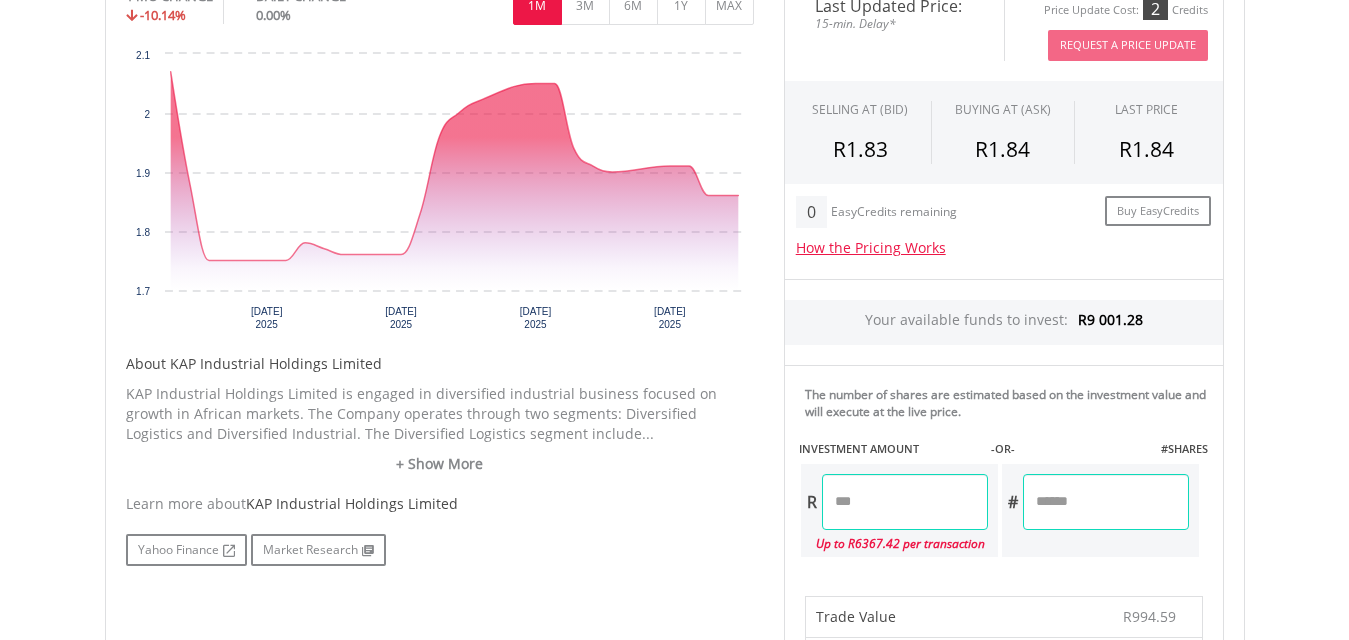 scroll, scrollTop: 800, scrollLeft: 0, axis: vertical 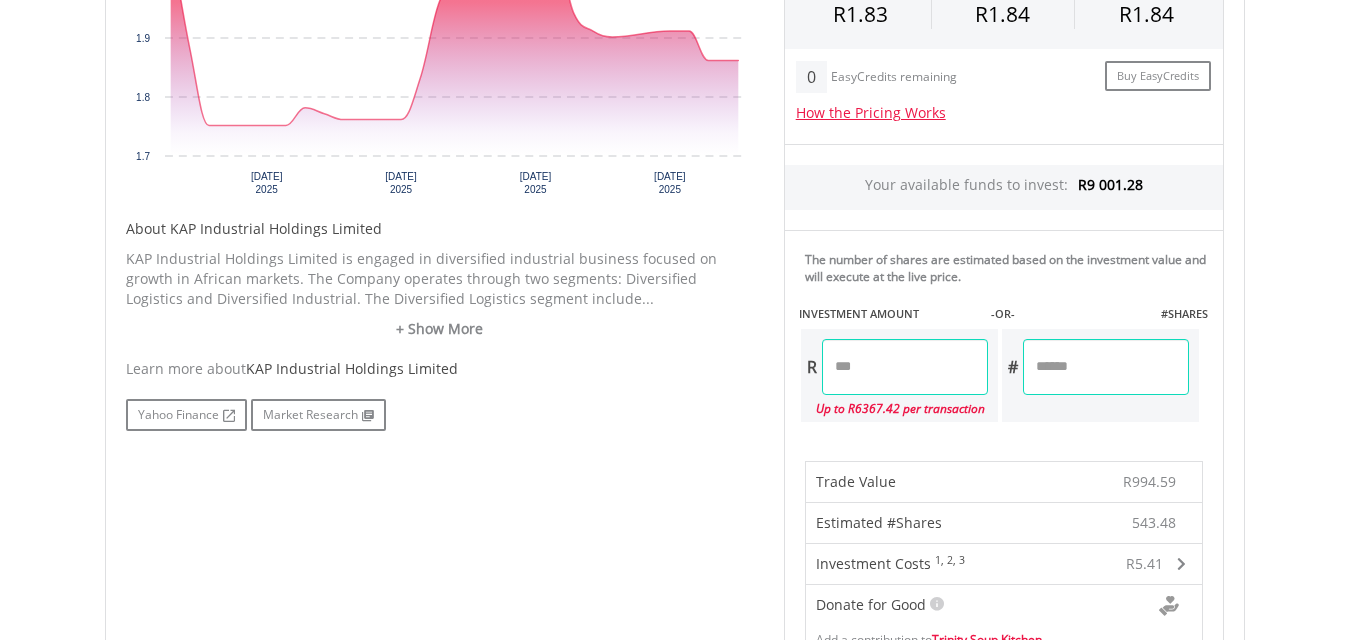 click on "My Investments
Invest Now
New Listings
Sell
My Recurring Investments
Pending Orders
Switch Unit Trusts
Vouchers
Buy a Voucher
Redeem a Voucher" at bounding box center (674, 424) 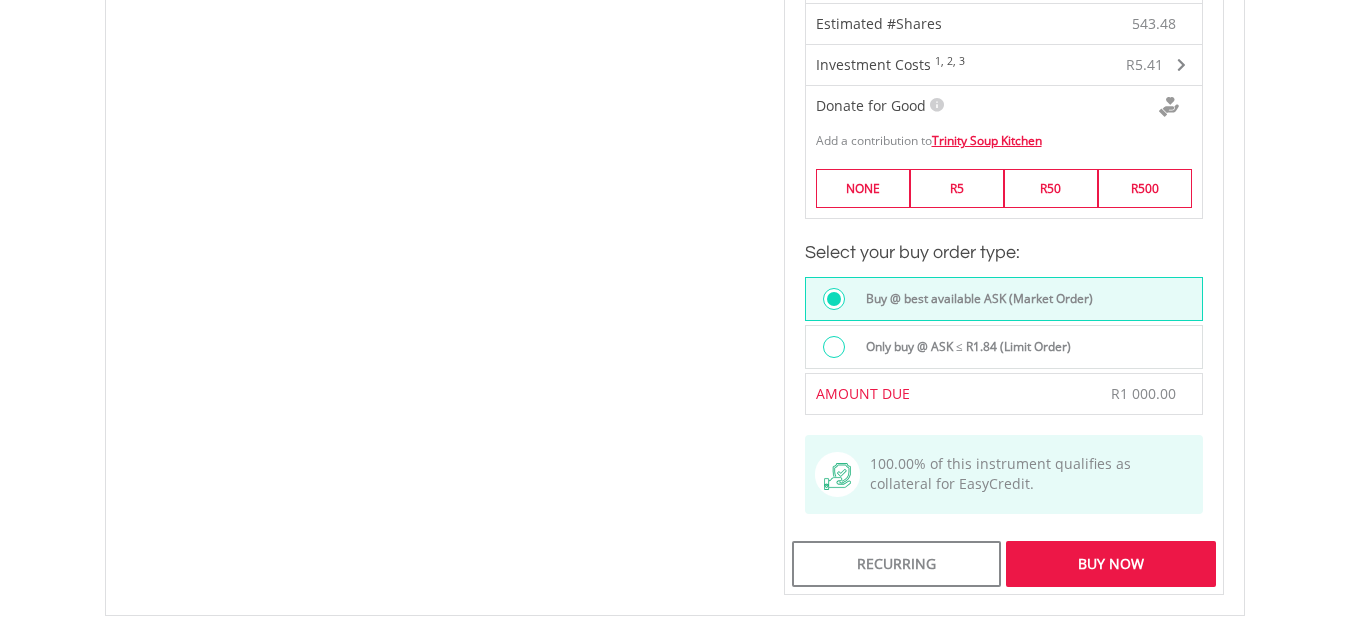 scroll, scrollTop: 1300, scrollLeft: 0, axis: vertical 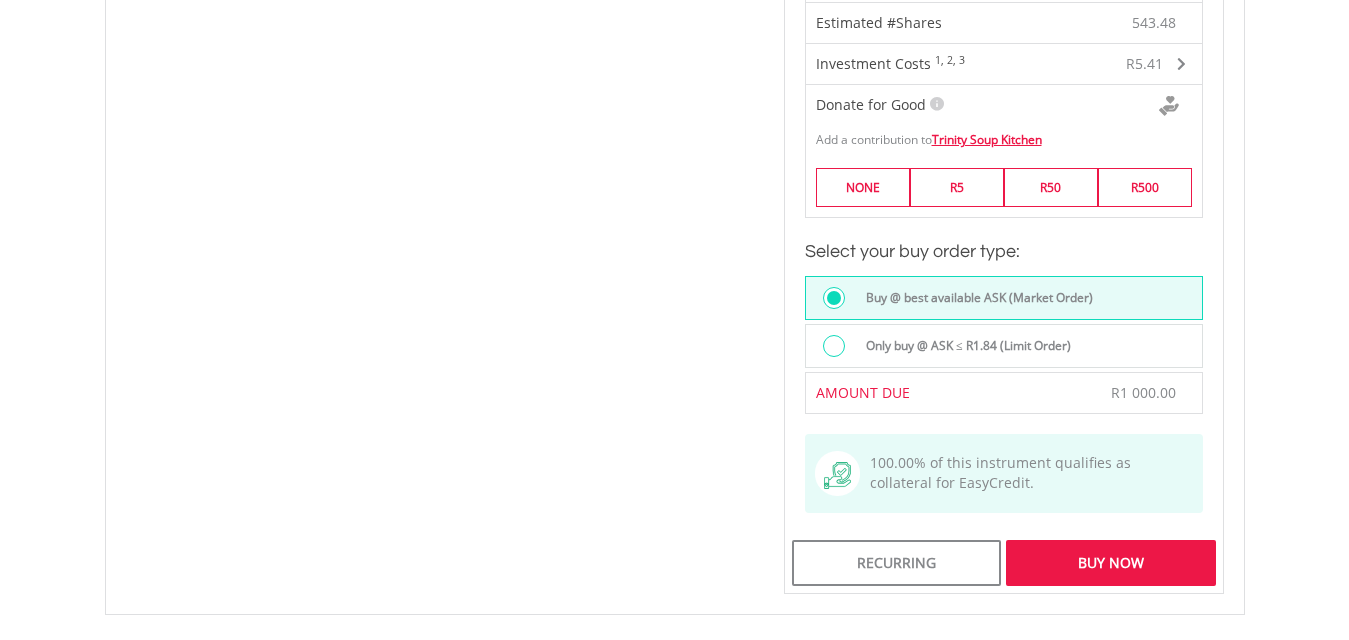 click at bounding box center [834, 346] 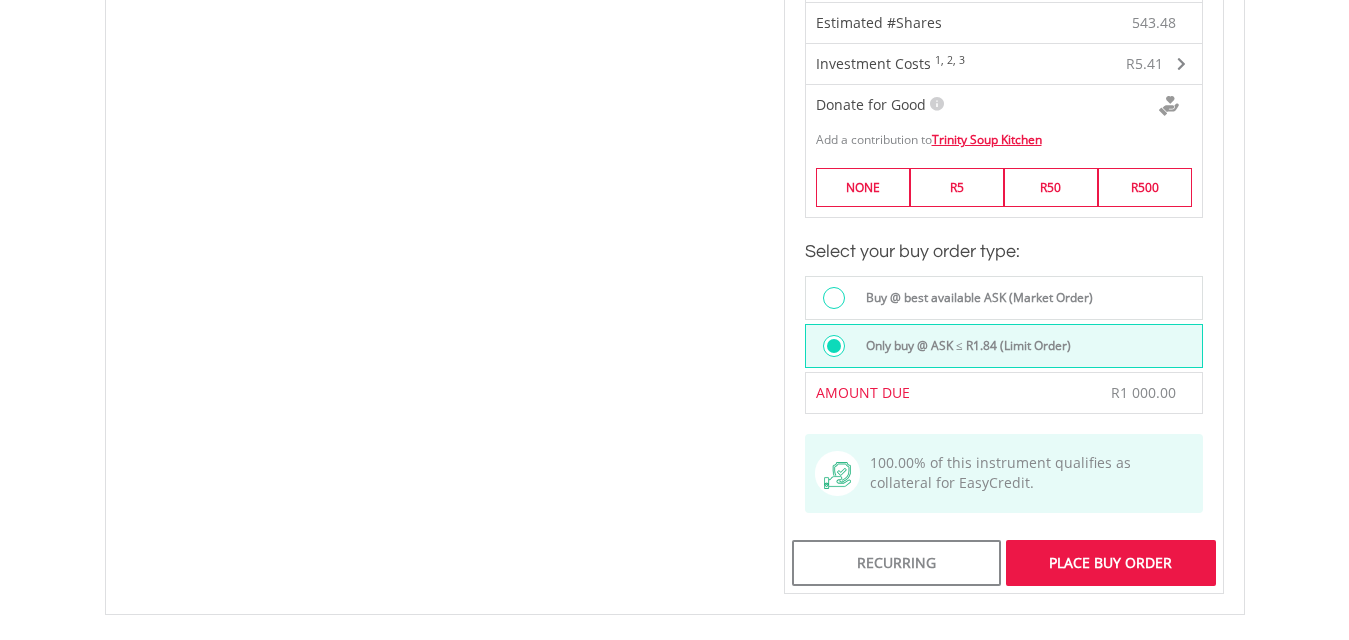 click on "Place Buy Order" at bounding box center [1110, 563] 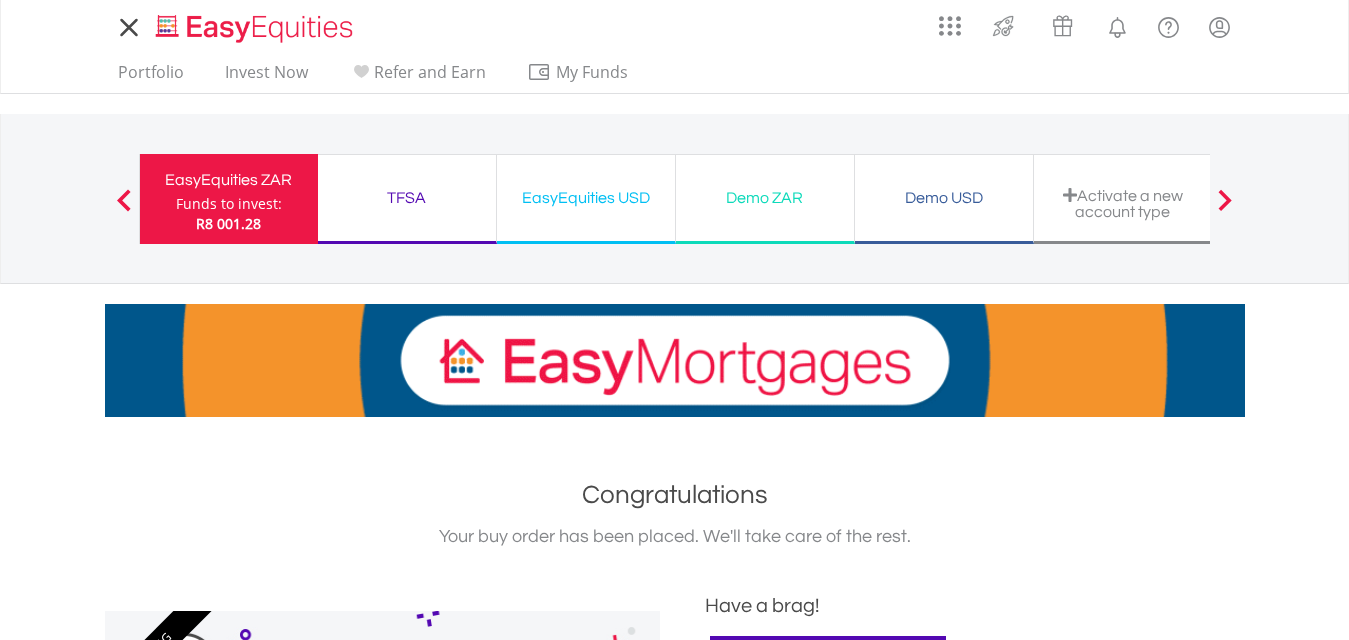 scroll, scrollTop: 0, scrollLeft: 0, axis: both 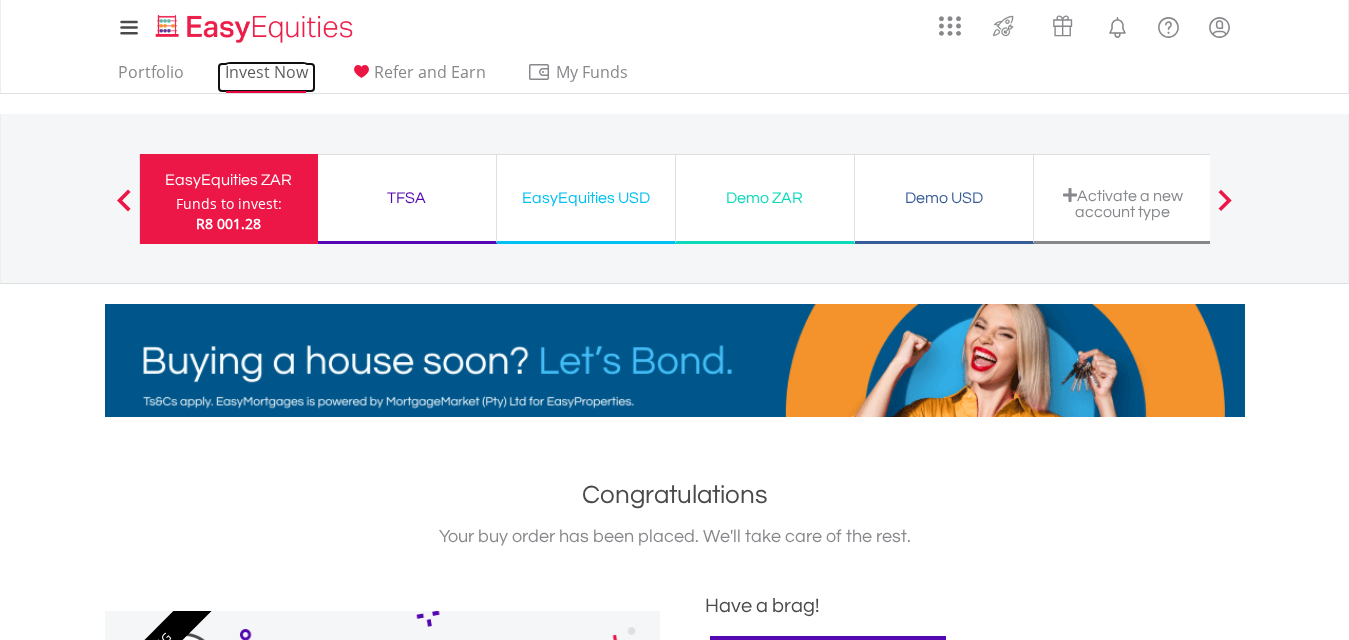 click on "Invest Now" at bounding box center [266, 77] 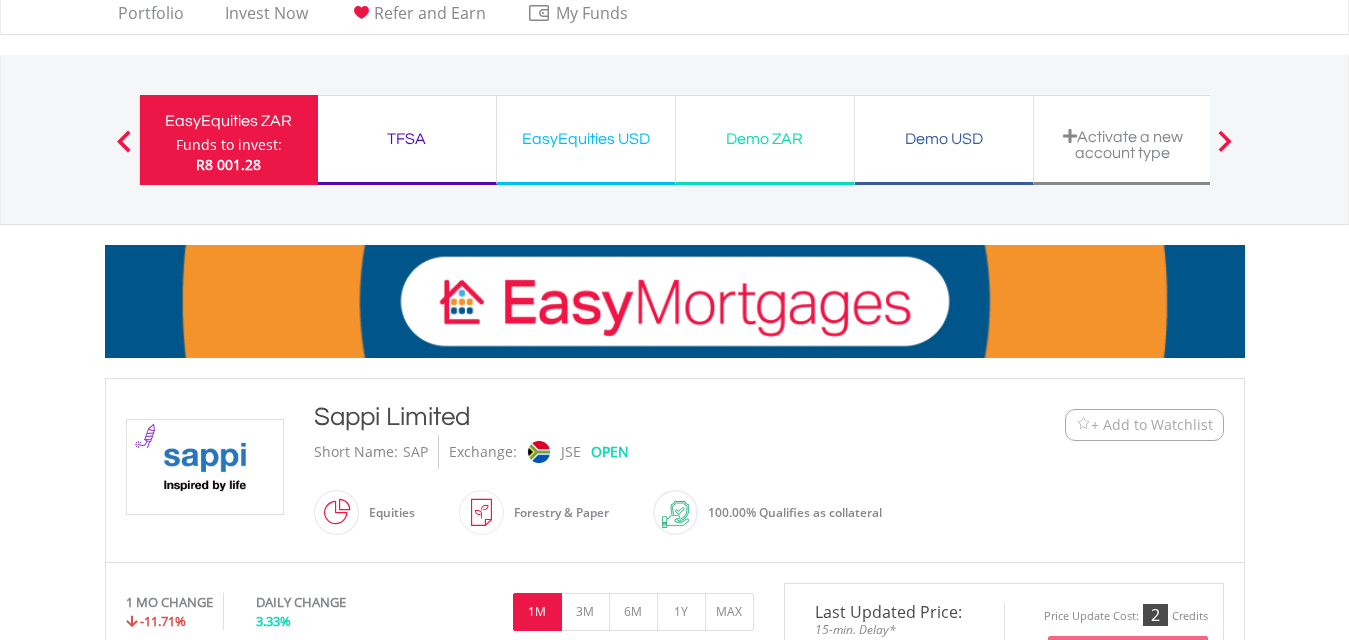 scroll, scrollTop: 0, scrollLeft: 0, axis: both 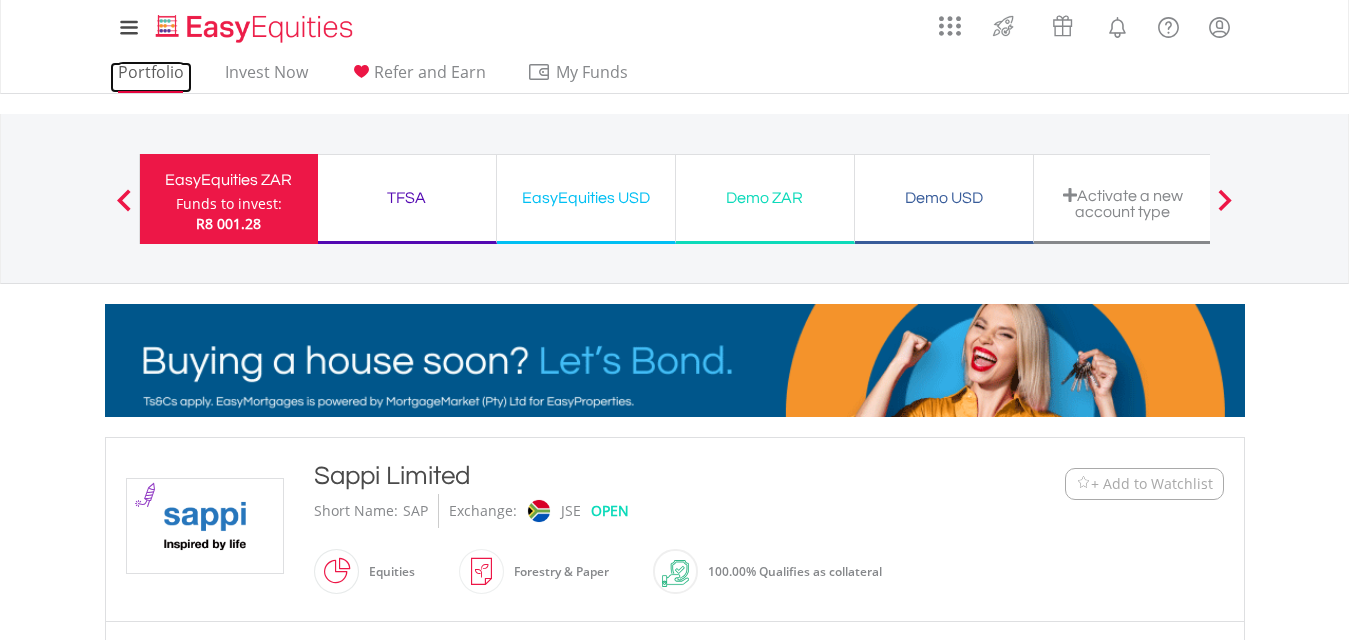 click on "Portfolio" at bounding box center [151, 77] 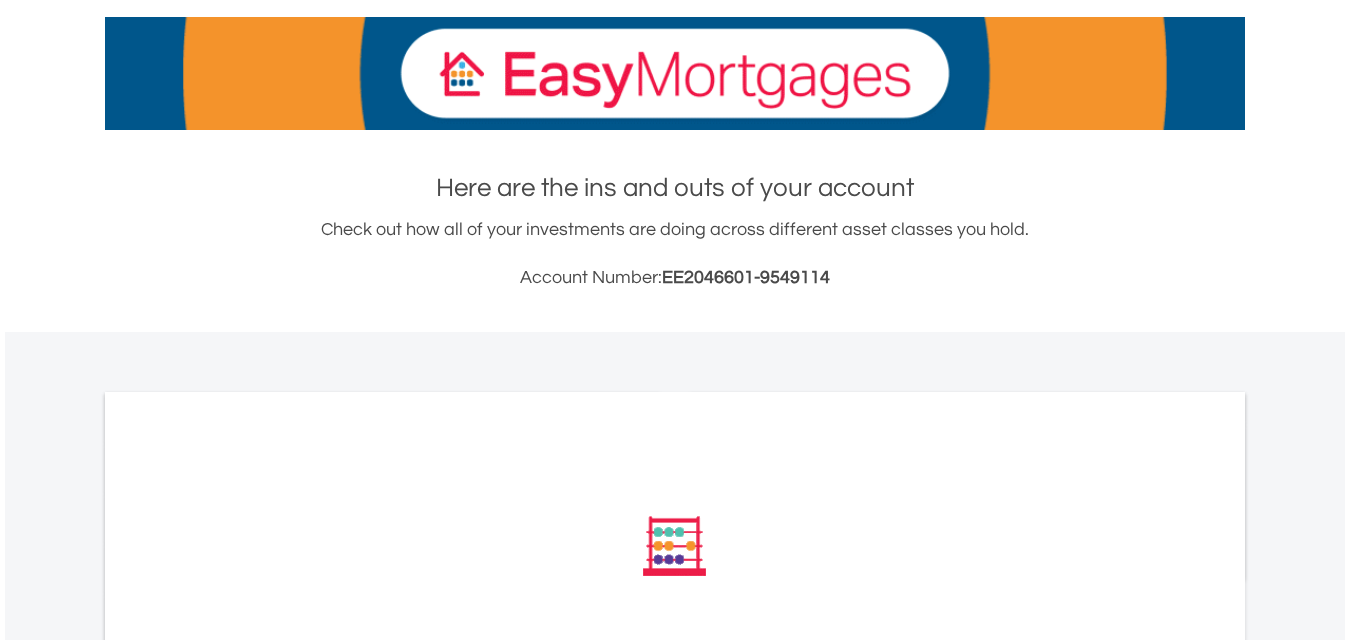 scroll, scrollTop: 500, scrollLeft: 0, axis: vertical 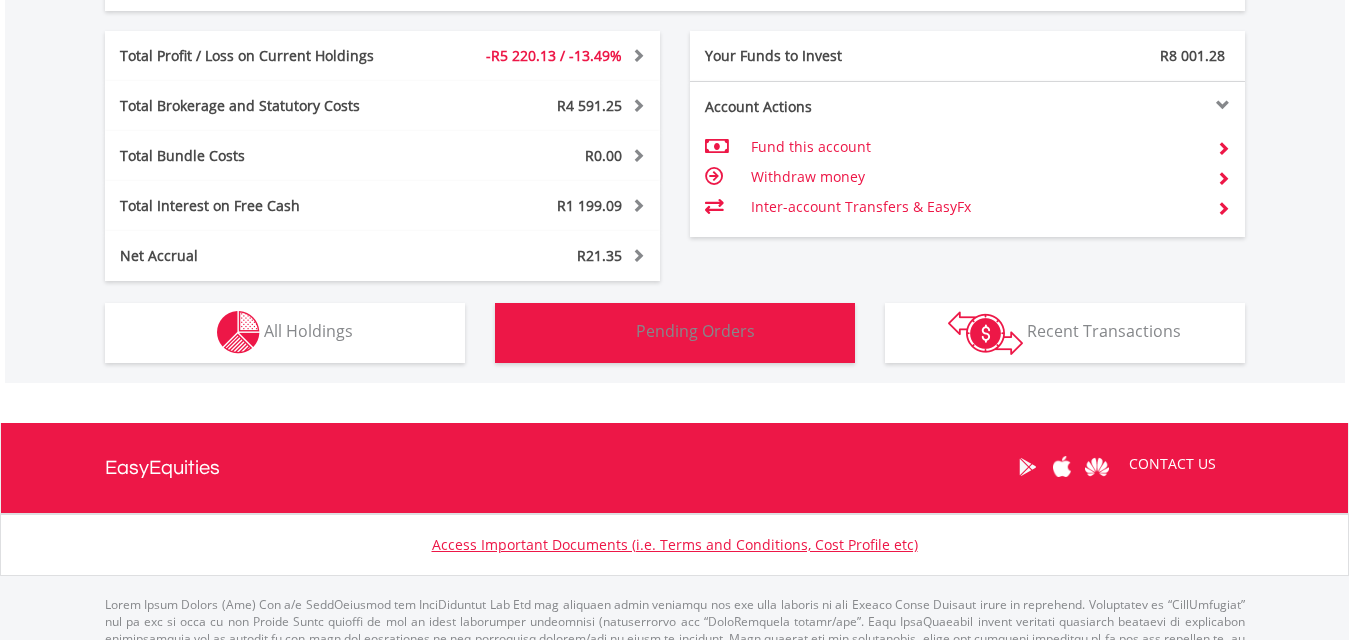 click on "Pending Orders" at bounding box center (695, 331) 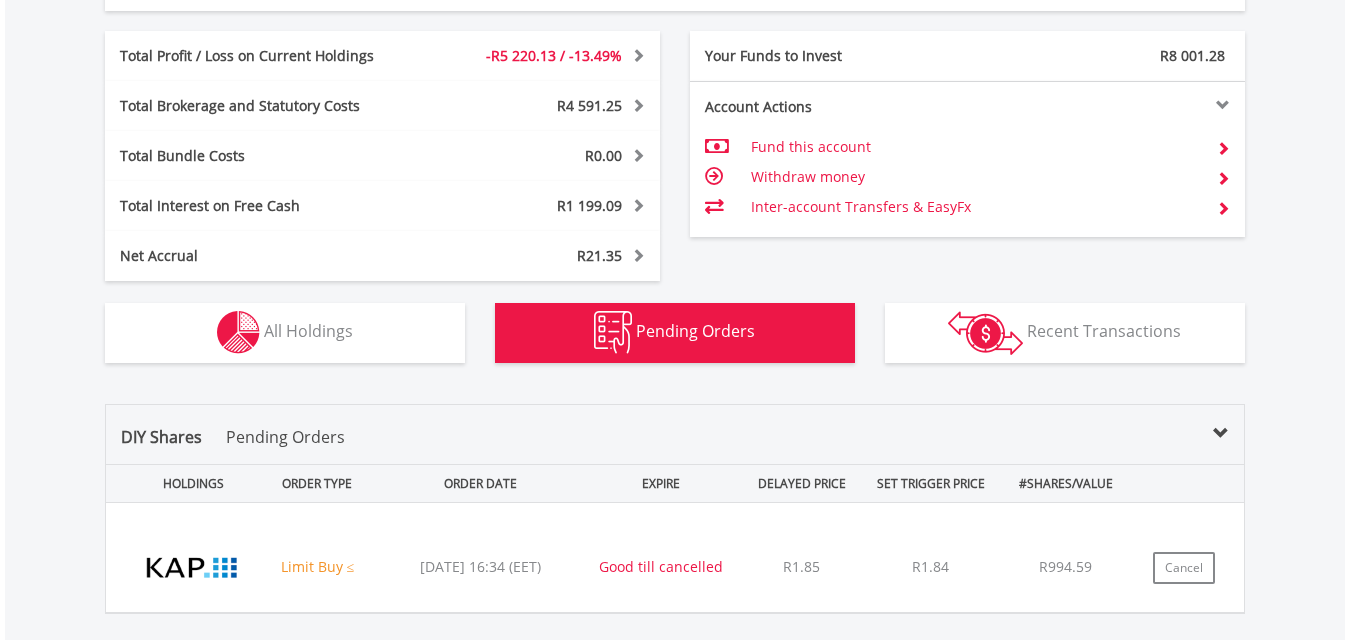 scroll, scrollTop: 1463, scrollLeft: 0, axis: vertical 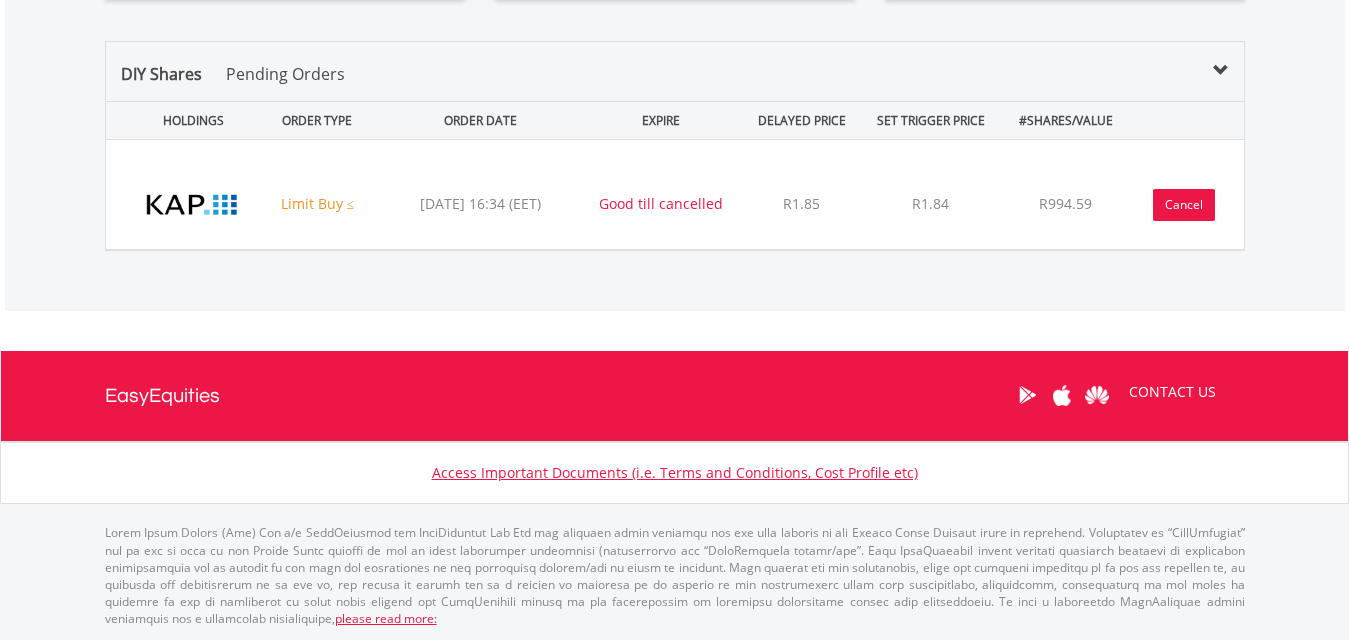 click on "Cancel" at bounding box center (1184, 205) 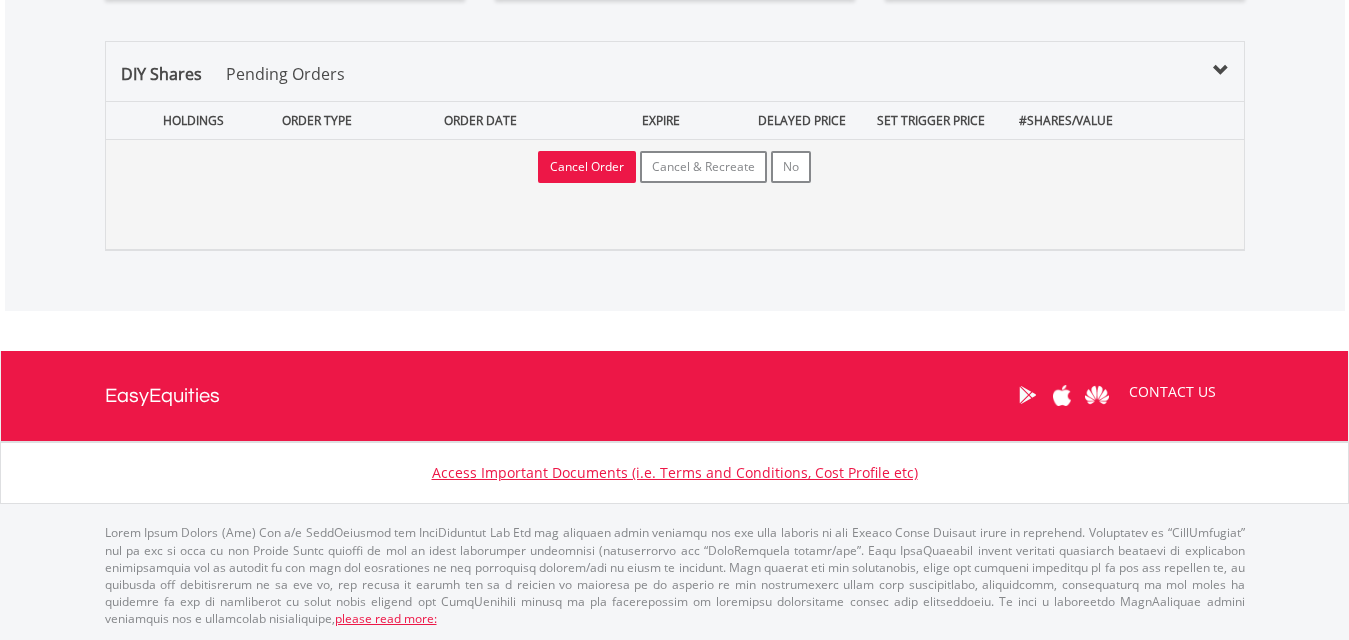 click on "Cancel Order" at bounding box center (587, 167) 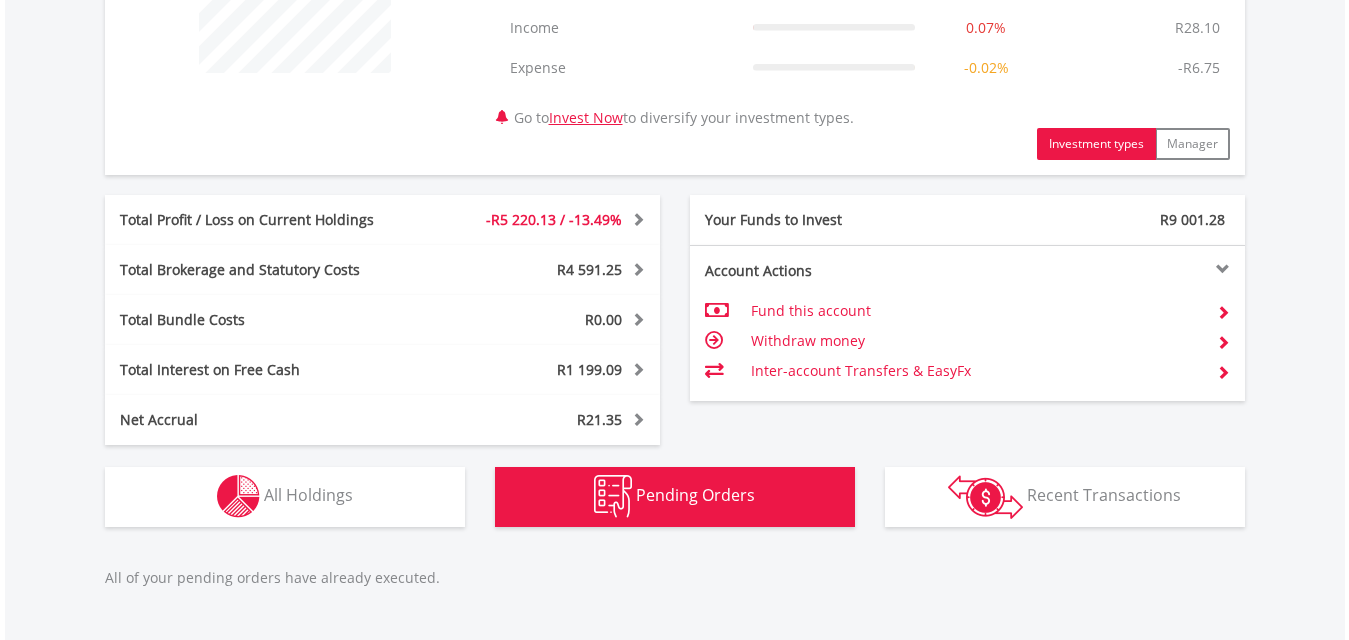 scroll, scrollTop: 870, scrollLeft: 0, axis: vertical 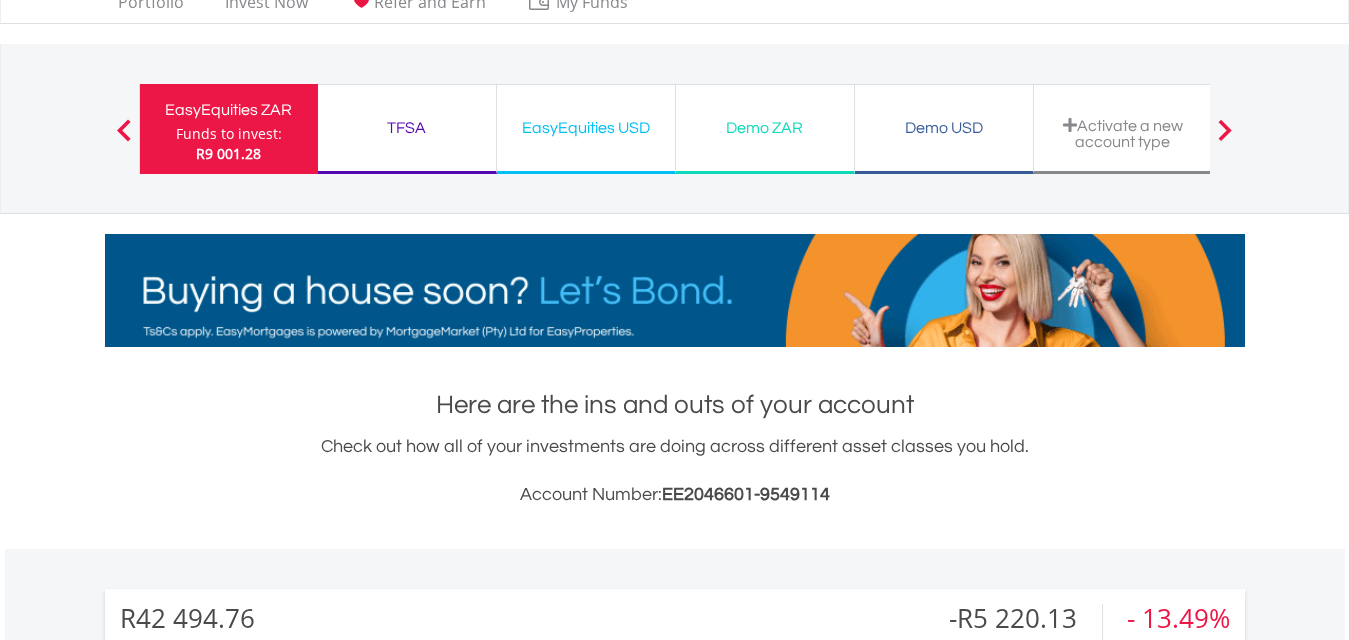 click on "EasyEquities ZAR
Funds to invest:
R9 001.28
TFSA
Funds to invest:
R9 001.28
EasyEquities USD
Funds to invest:
Demo ZAR" at bounding box center (674, 129) 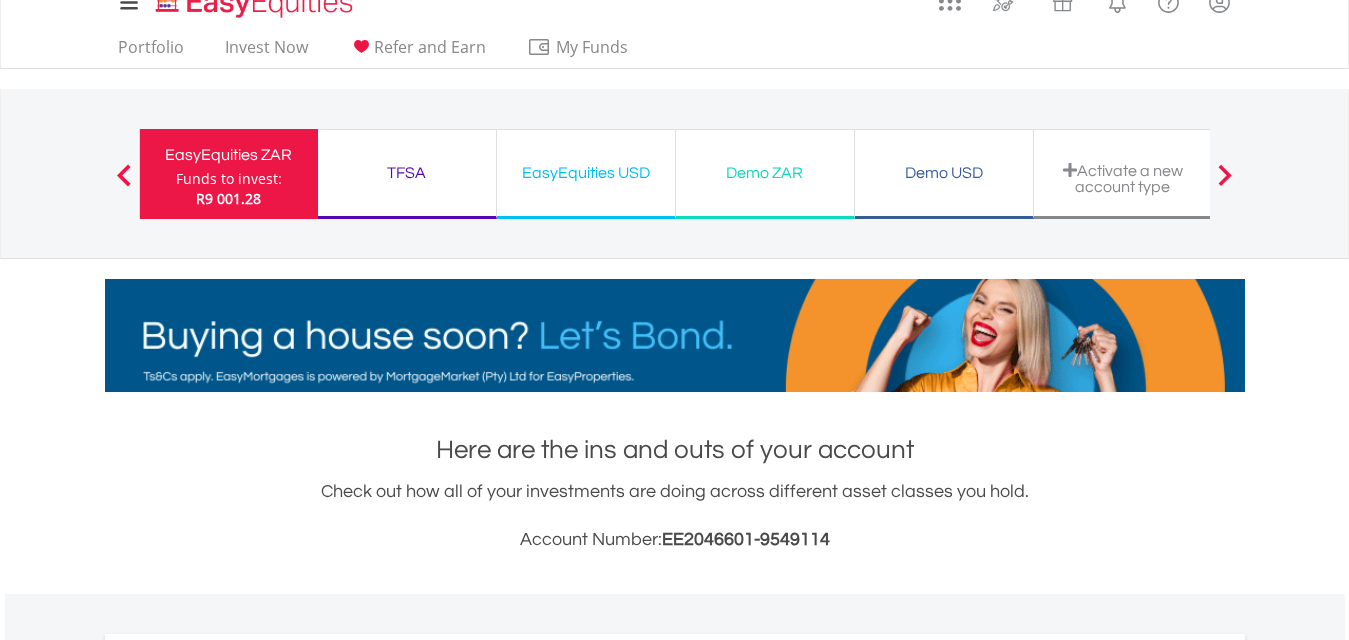 scroll, scrollTop: 0, scrollLeft: 0, axis: both 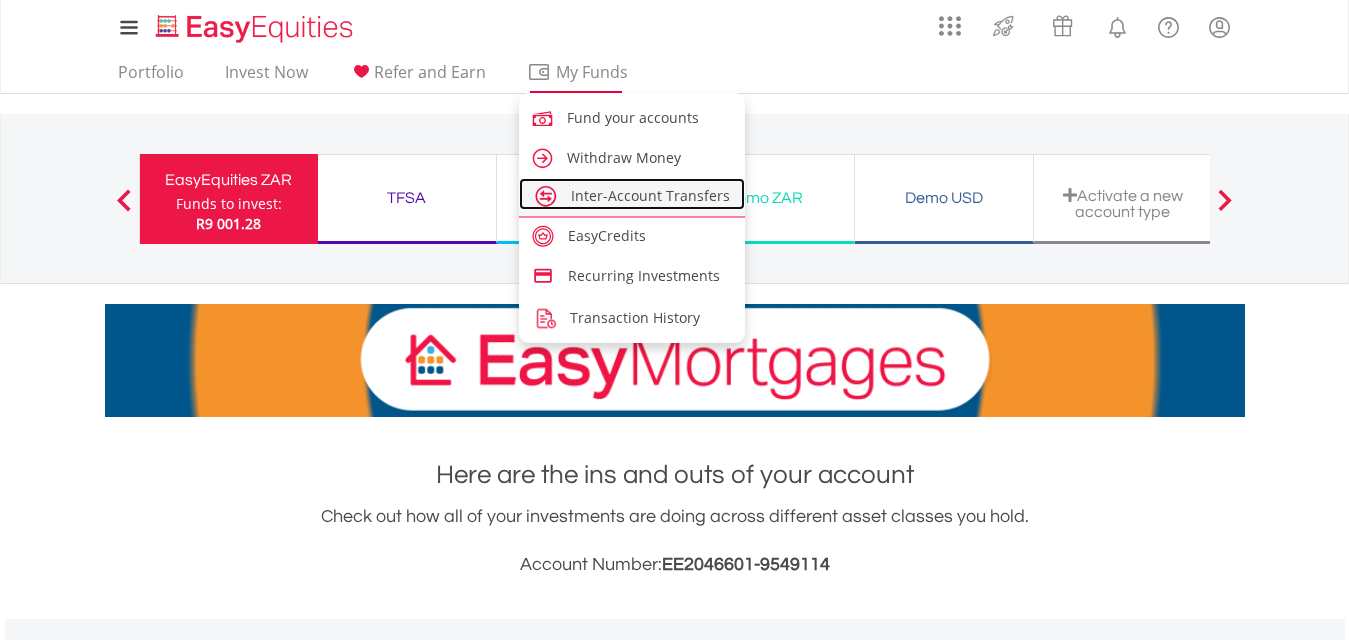click on "Inter-Account Transfers" at bounding box center [650, 195] 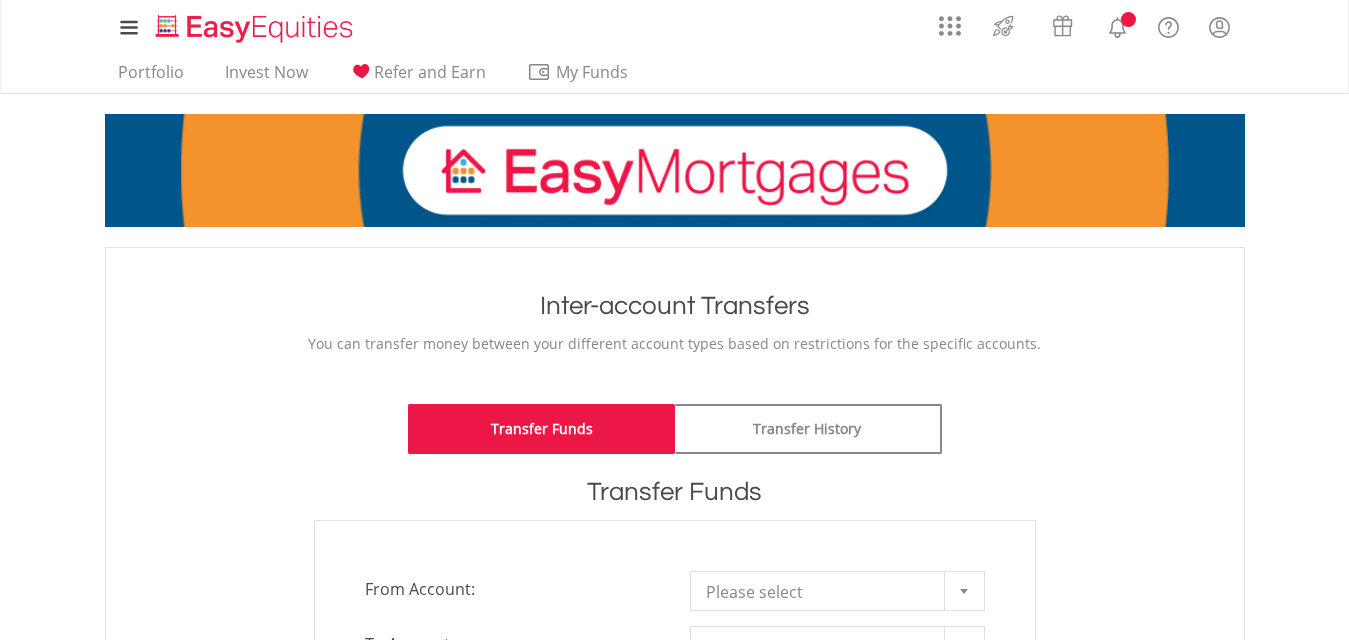 scroll, scrollTop: 0, scrollLeft: 0, axis: both 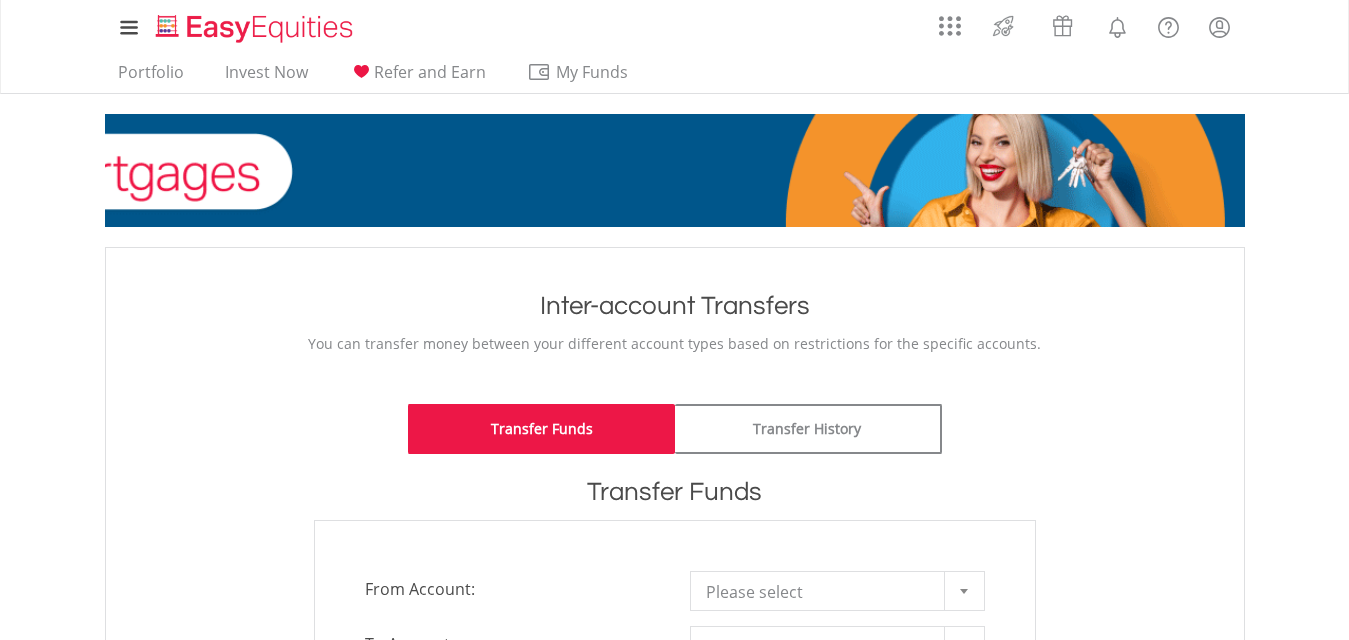 click on "Transfer Funds
Transfer History" at bounding box center (675, 429) 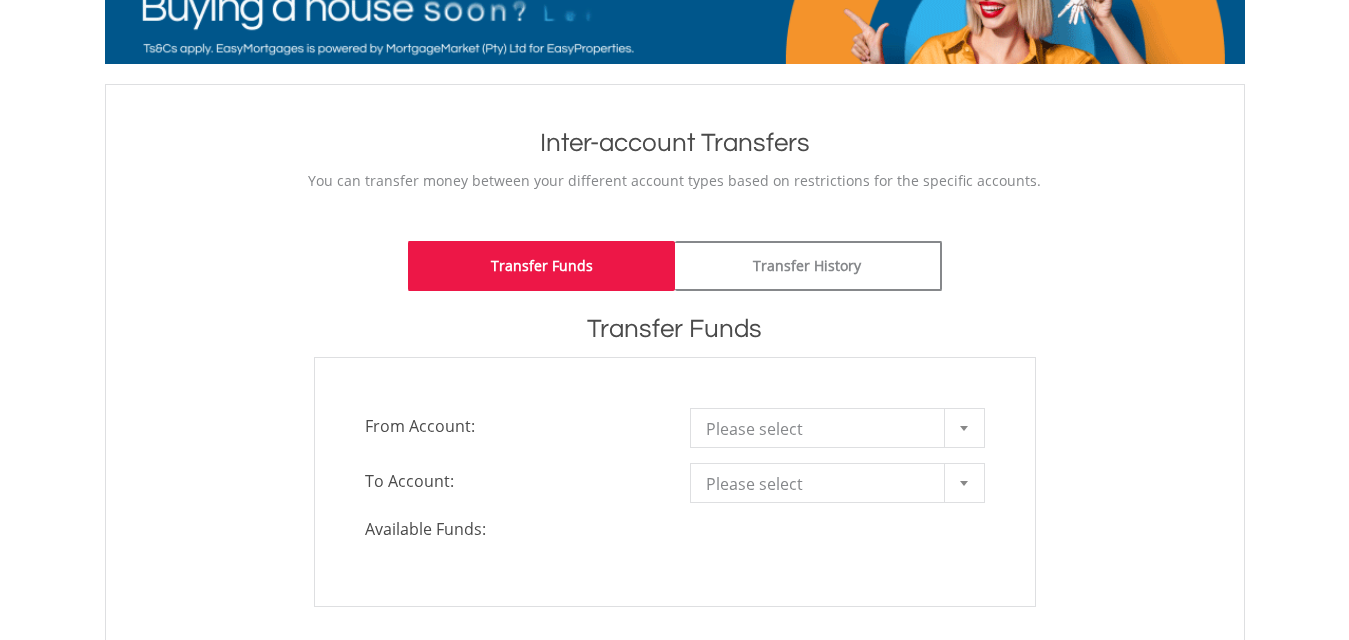 scroll, scrollTop: 200, scrollLeft: 0, axis: vertical 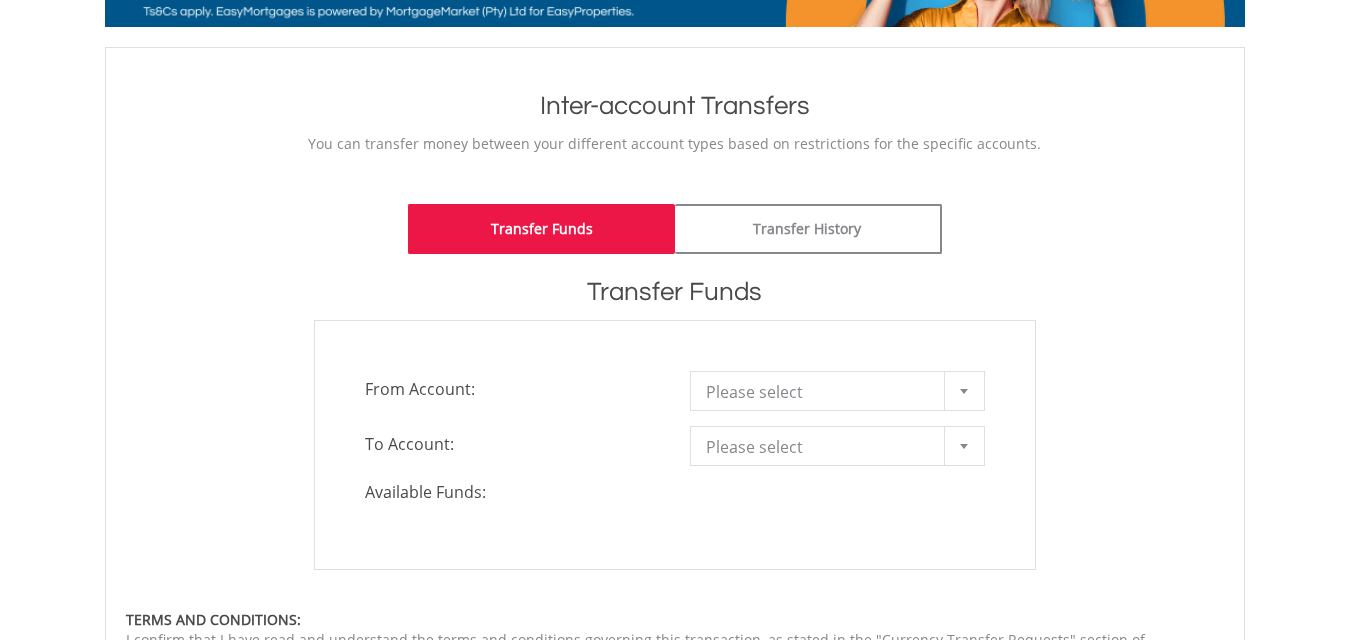 click at bounding box center (964, 391) 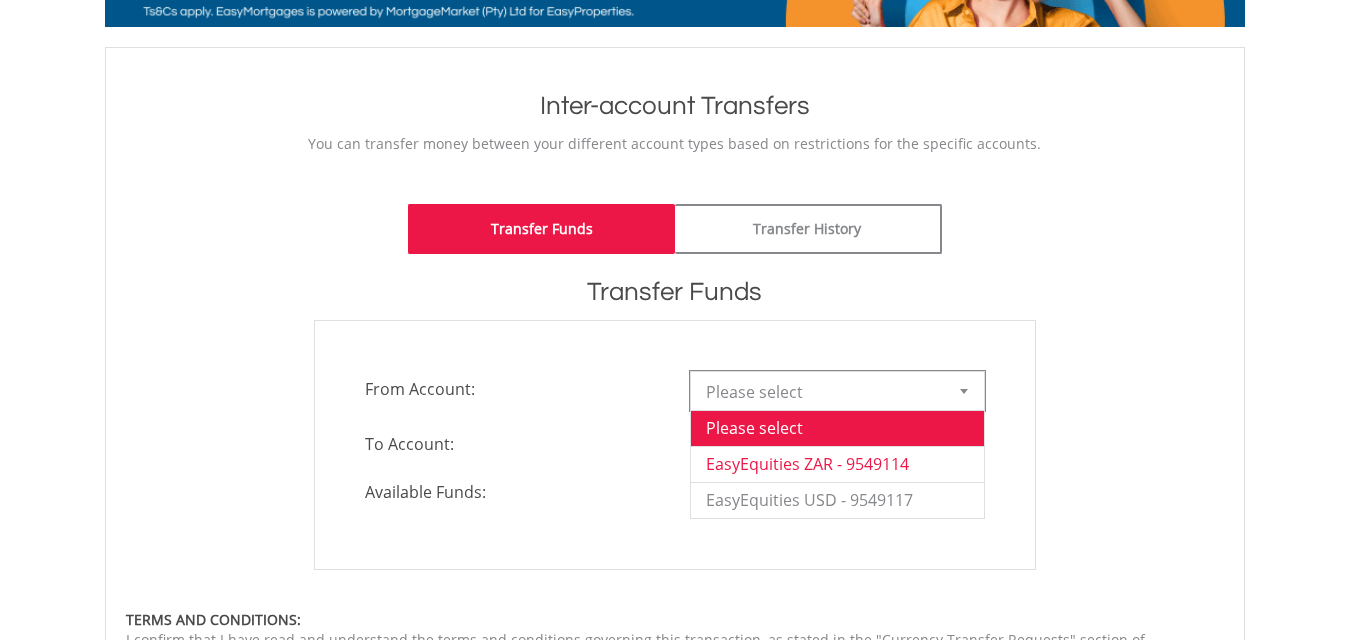 click on "EasyEquities ZAR - 9549114" at bounding box center [837, 464] 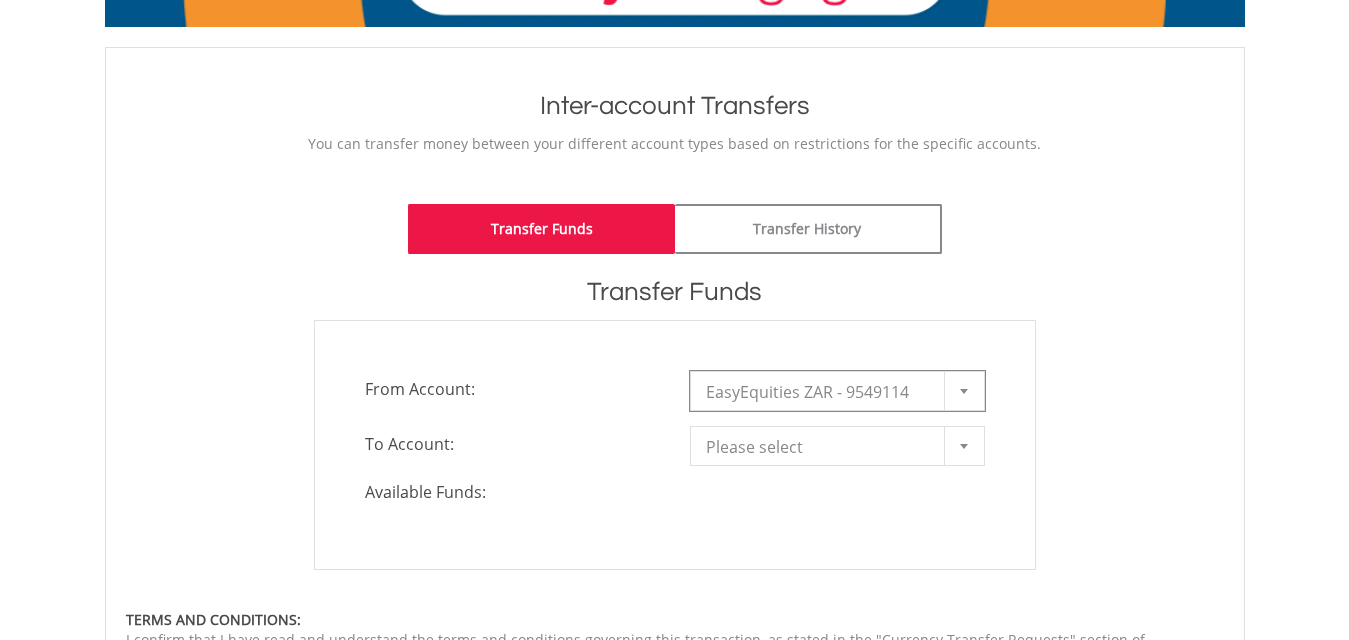 click at bounding box center (964, 446) 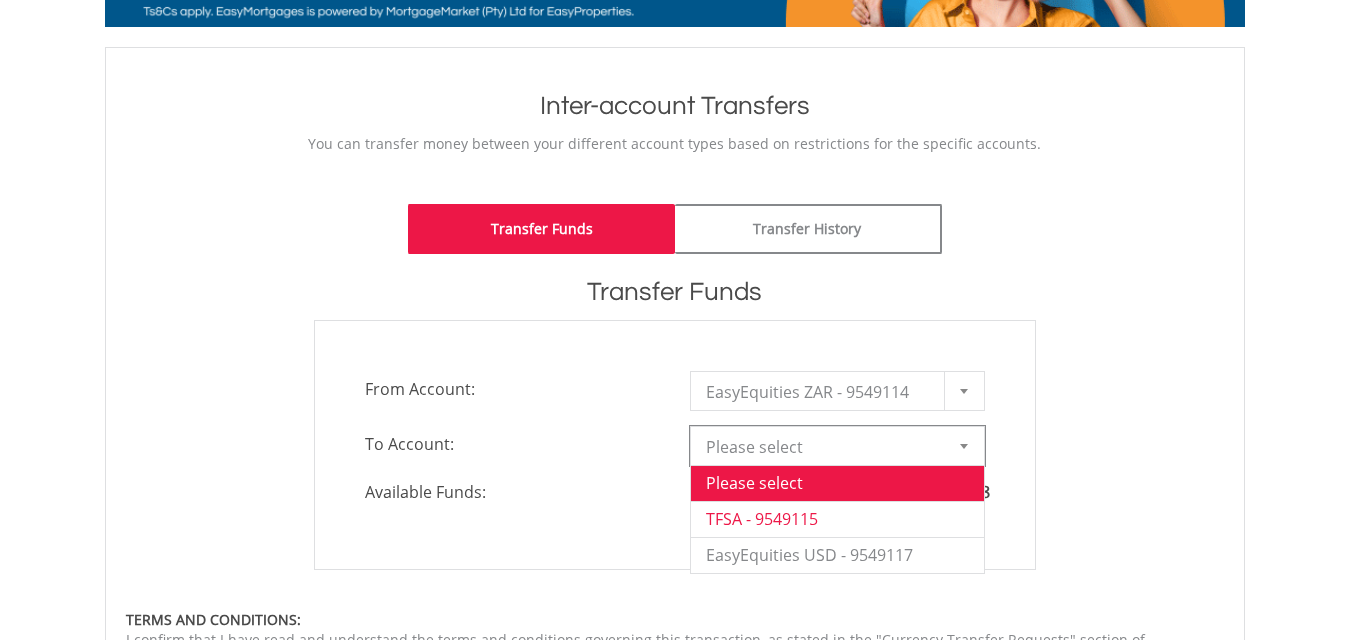 click on "TFSA - 9549115" at bounding box center (837, 519) 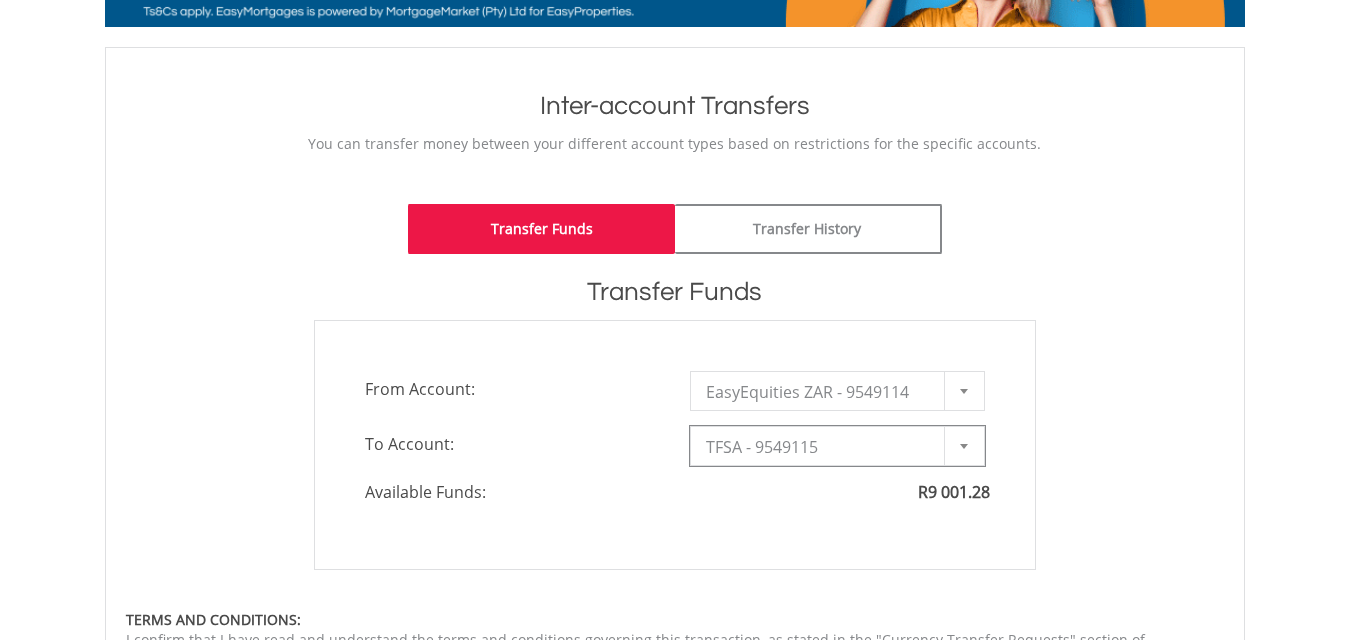 type on "*" 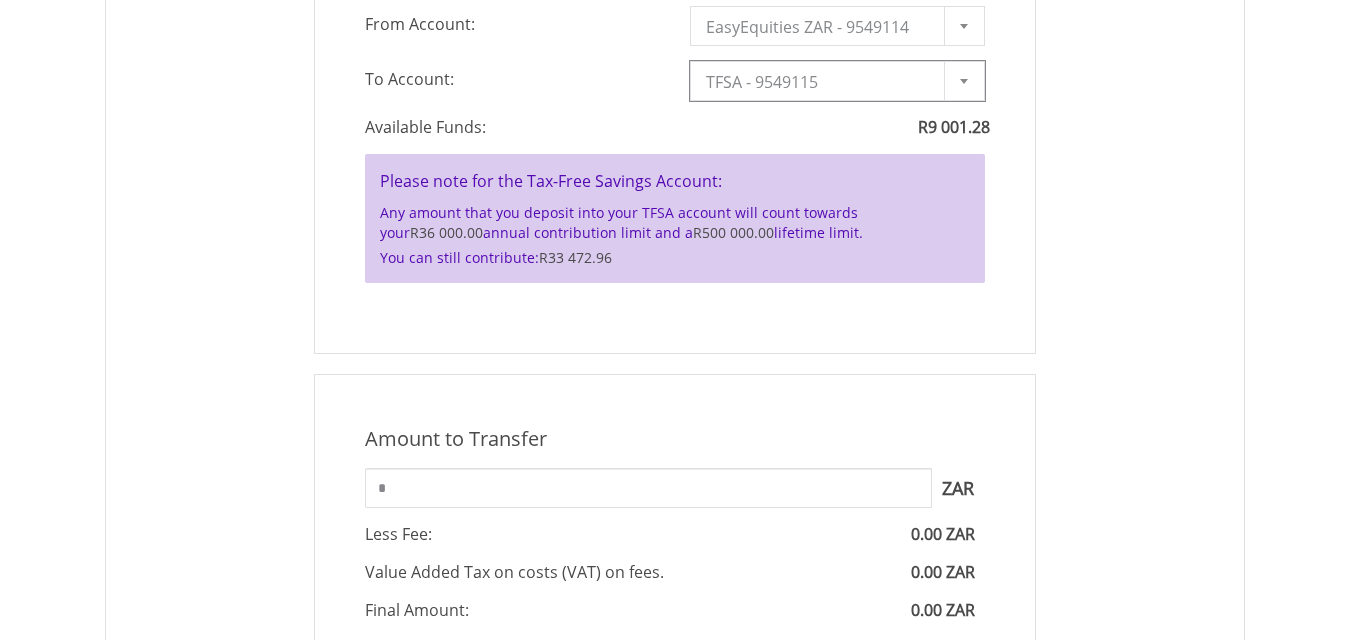 scroll, scrollTop: 600, scrollLeft: 0, axis: vertical 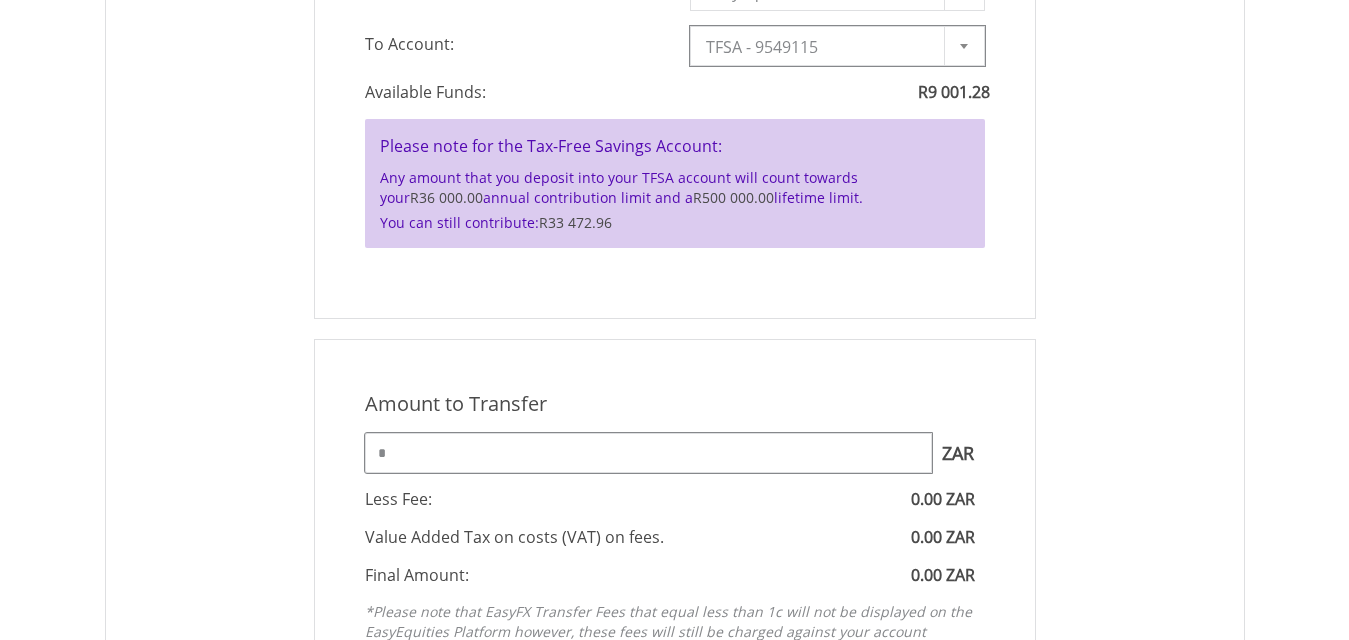 click on "*" at bounding box center [648, 453] 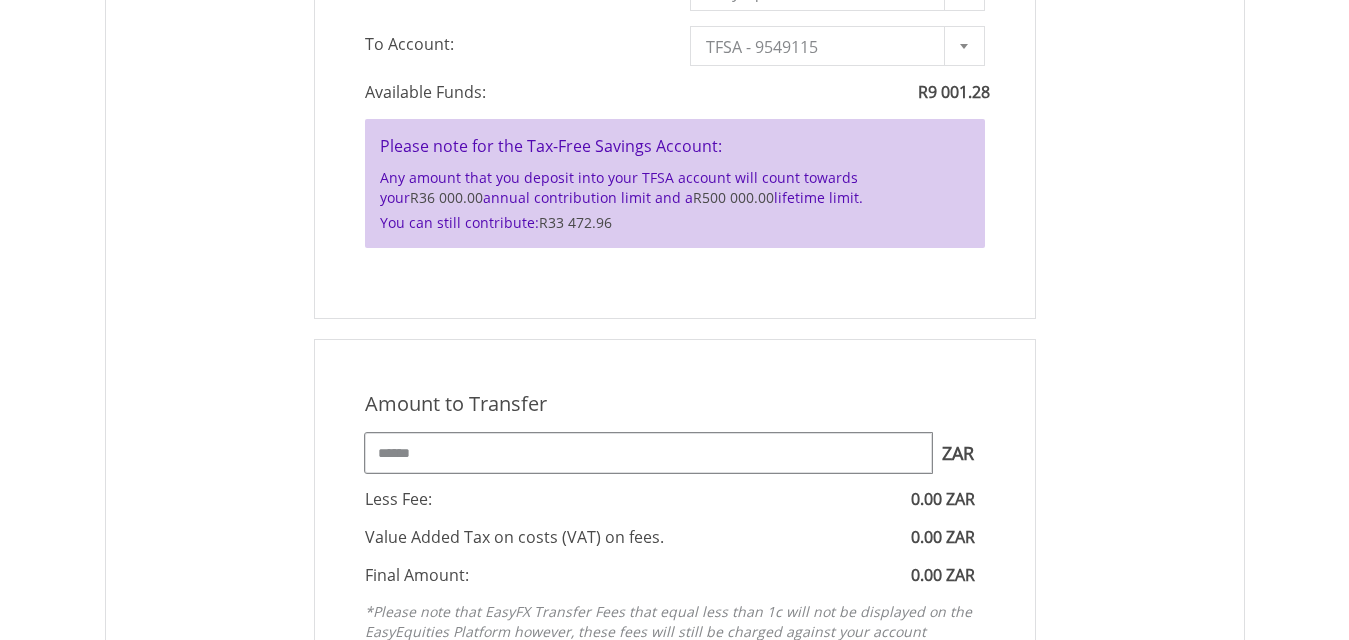 type on "******" 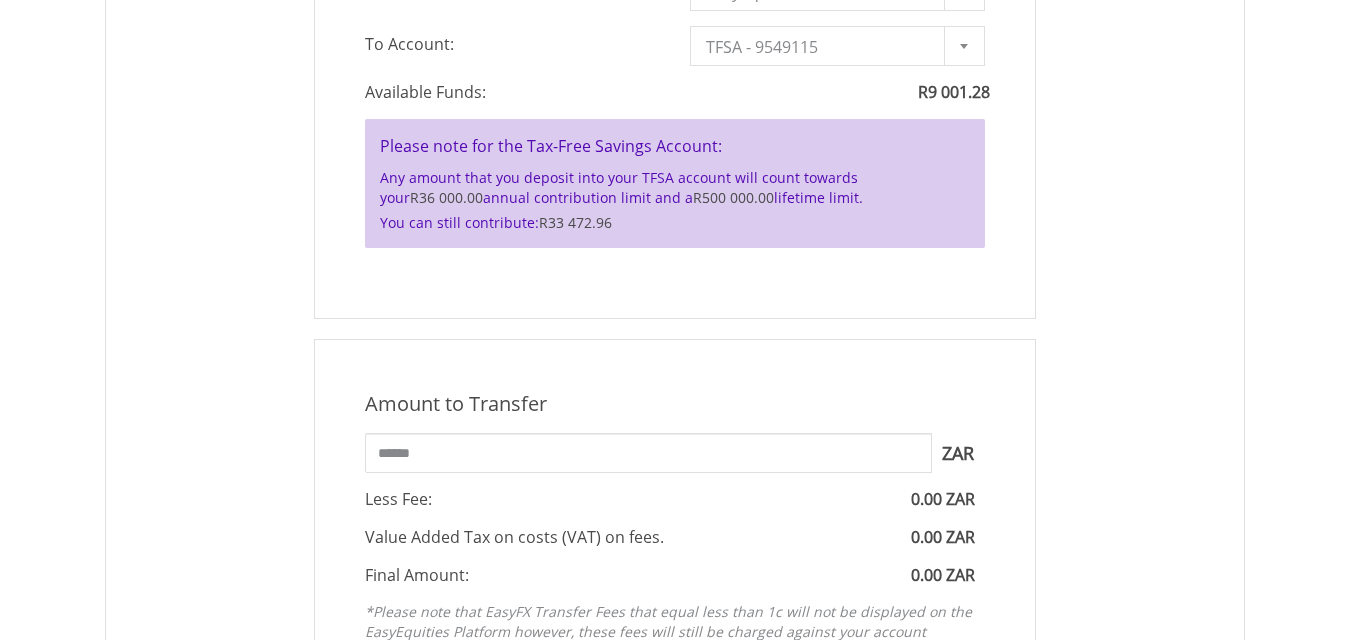 click on "Amount to Transfer
1  ZAR  =  1.0000   ZAR
******
ZAR
You can transfer funds into your offshore accounts as well as back into your ZAR account
where the inter-account transfer will be done at a fee of 50 basis points (0.5%) of the
transferred amount plus applicable tax. For more info, read our
FAQ article.
***** ZAR" at bounding box center [675, 541] 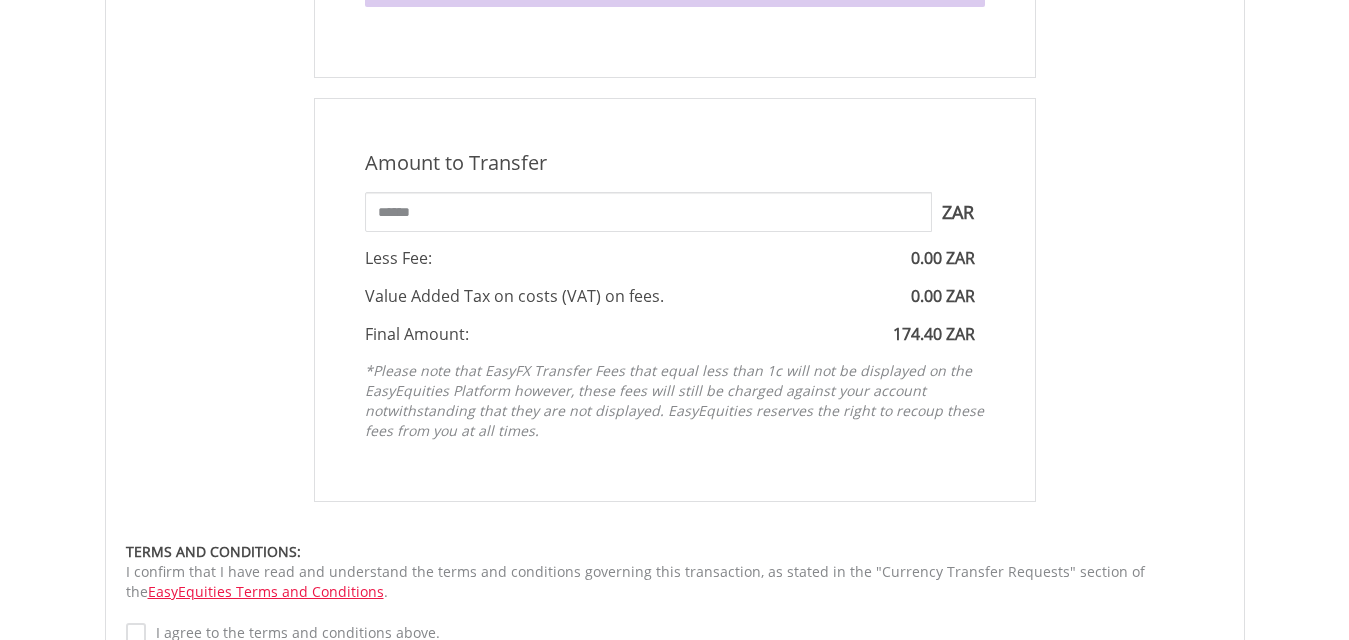 scroll, scrollTop: 1000, scrollLeft: 0, axis: vertical 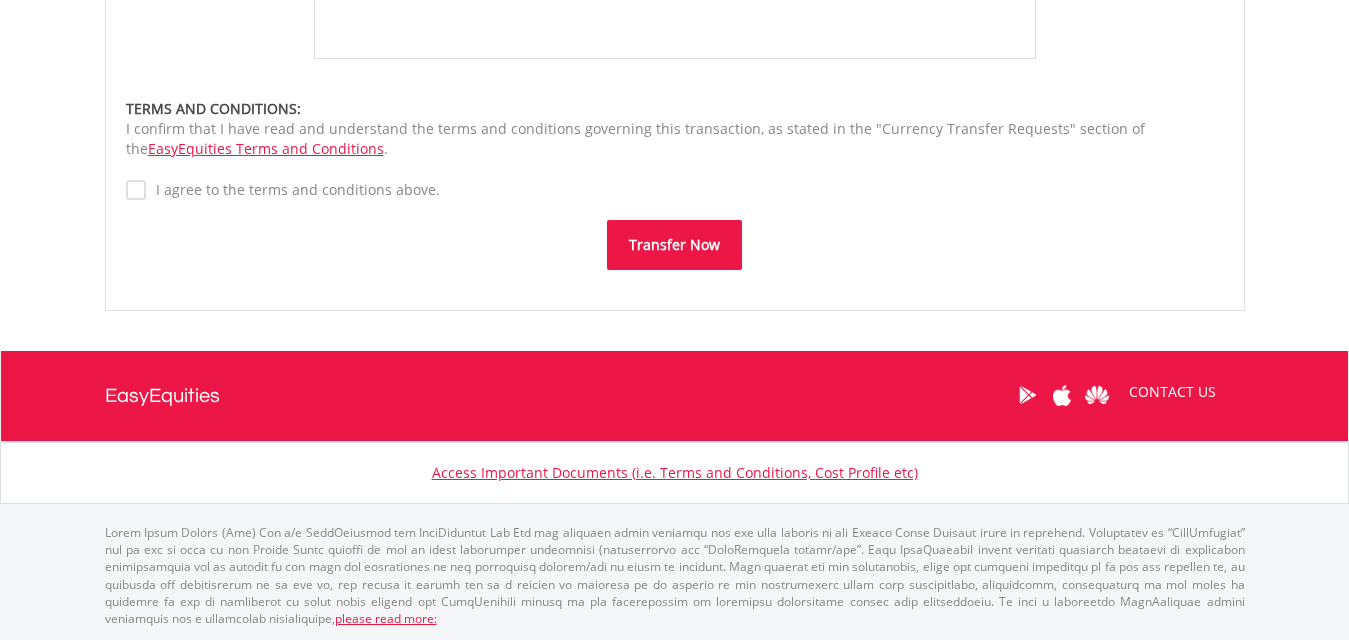 click on "Transfer Now" at bounding box center [674, 245] 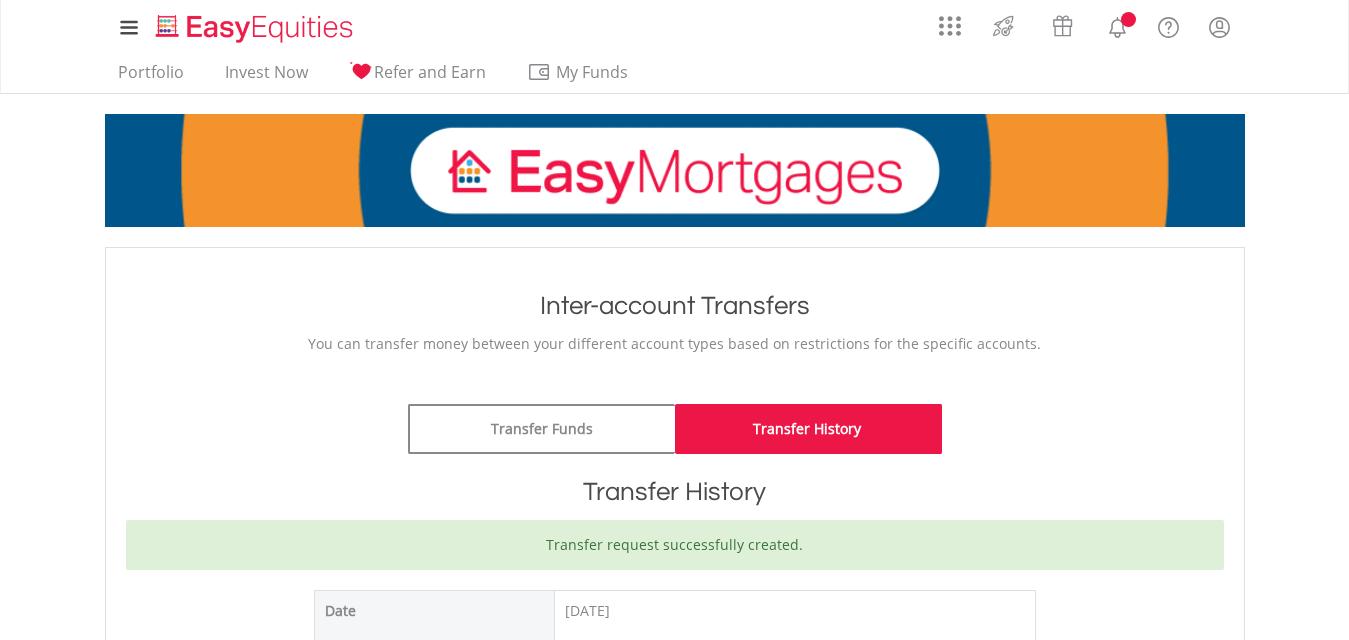 scroll, scrollTop: 0, scrollLeft: 0, axis: both 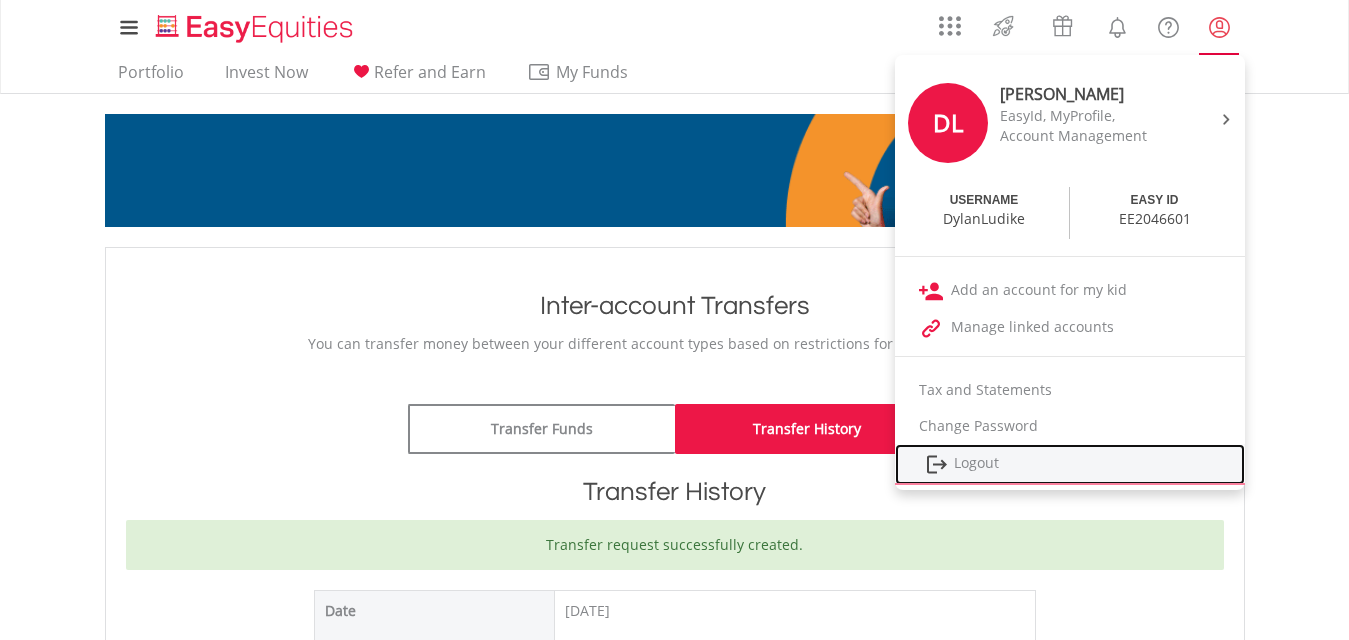 click on "Logout" at bounding box center [1070, 464] 